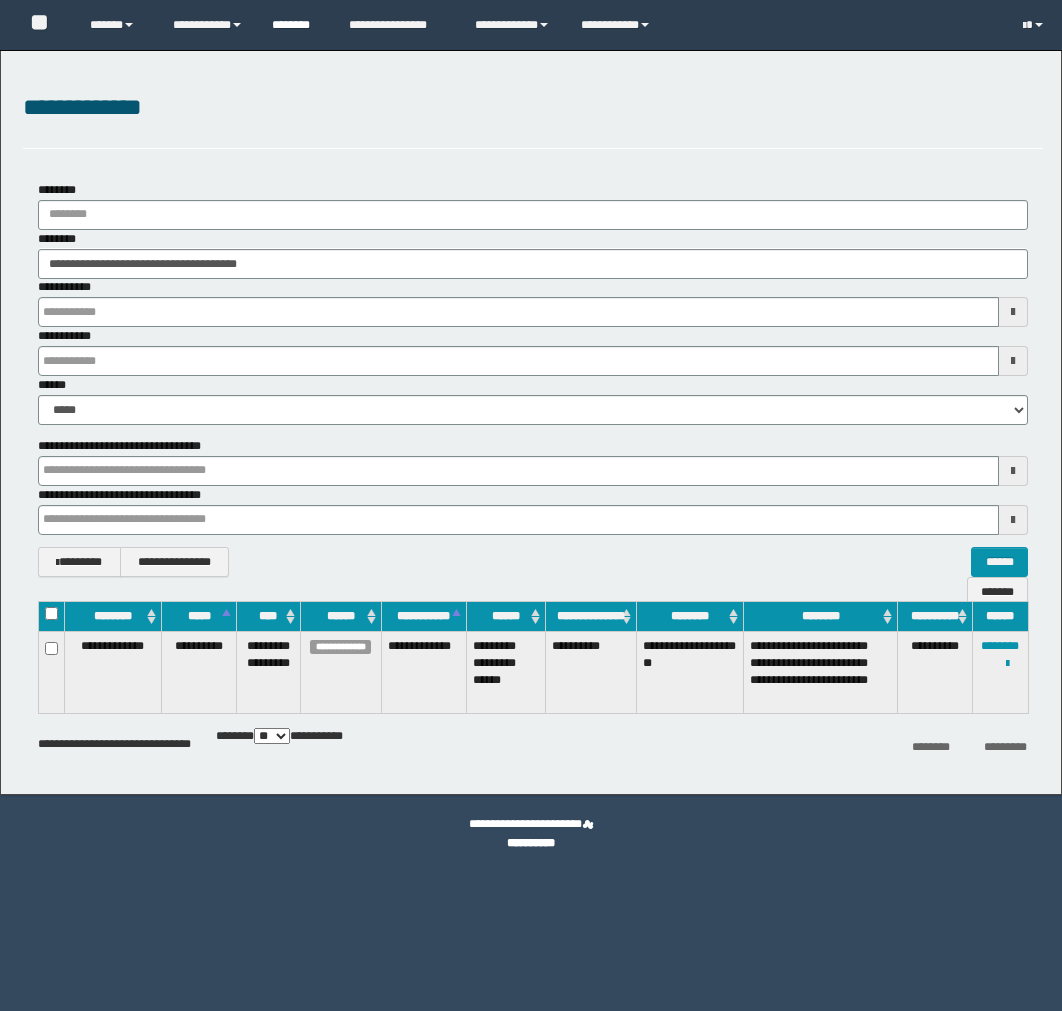 scroll, scrollTop: 0, scrollLeft: 0, axis: both 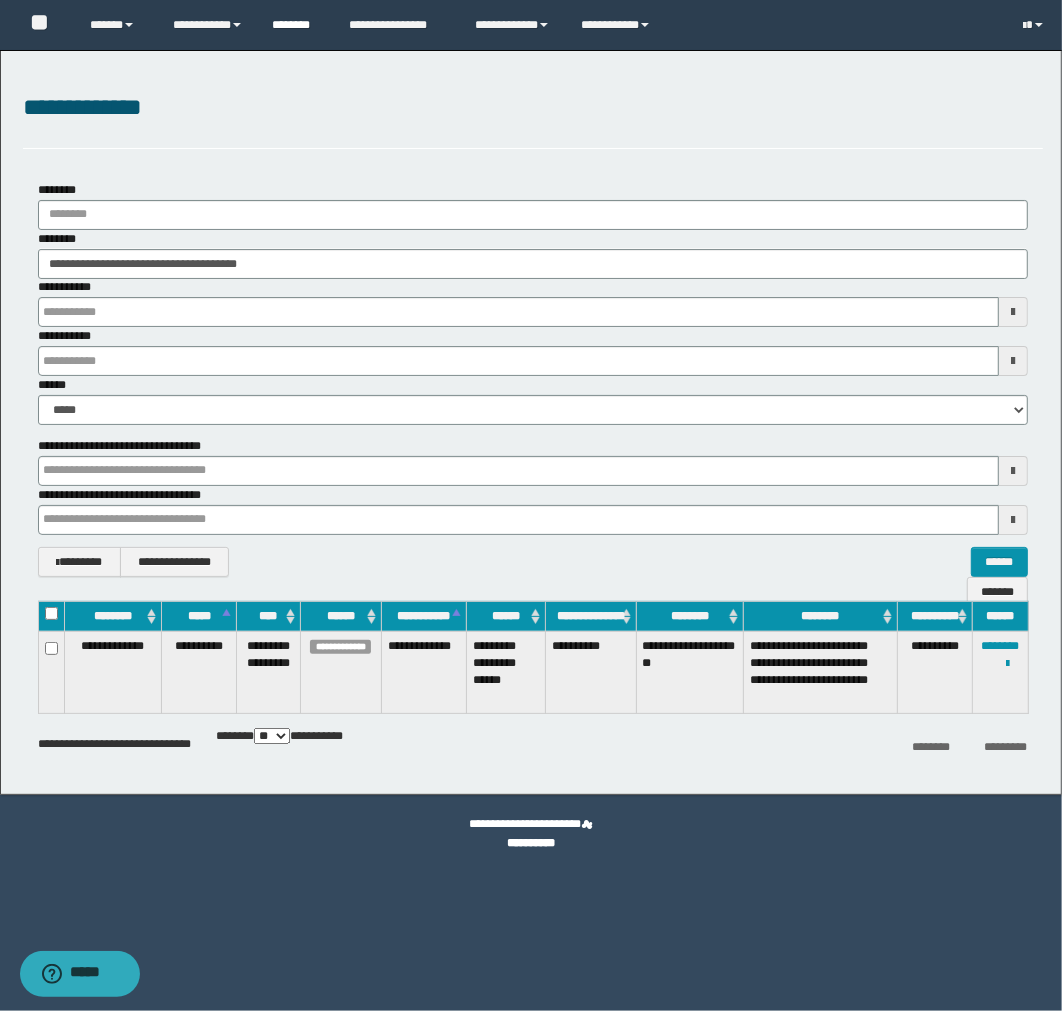 click on "********" at bounding box center [295, 25] 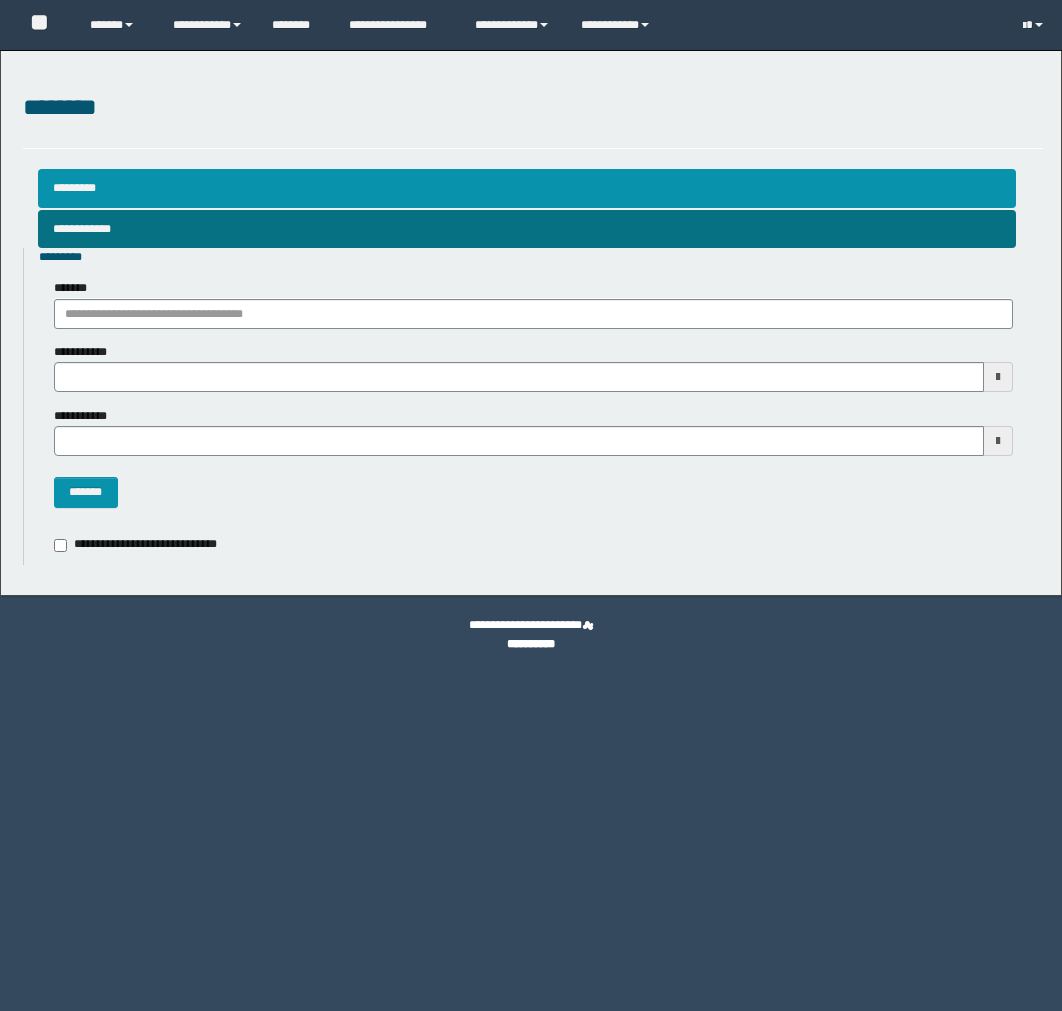 scroll, scrollTop: 0, scrollLeft: 0, axis: both 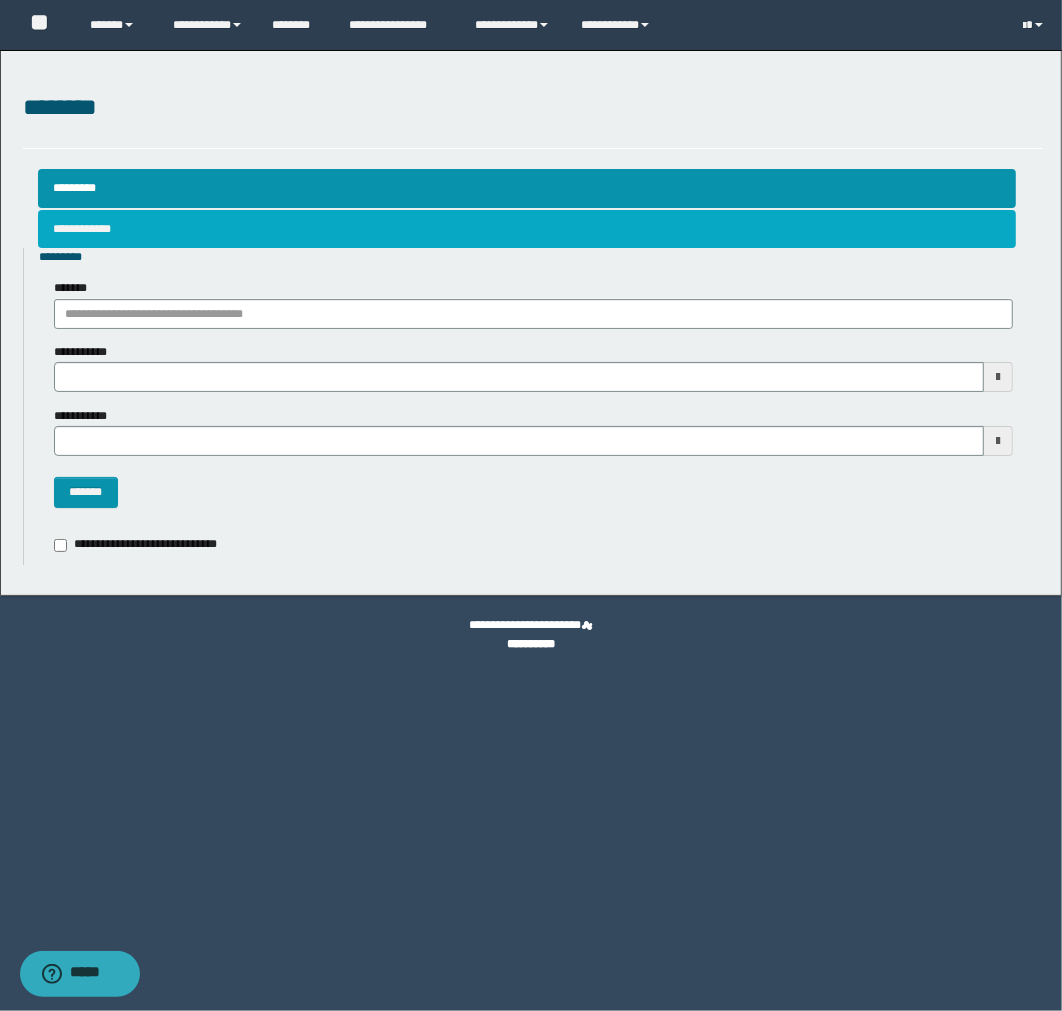 click on "**********" at bounding box center (527, 229) 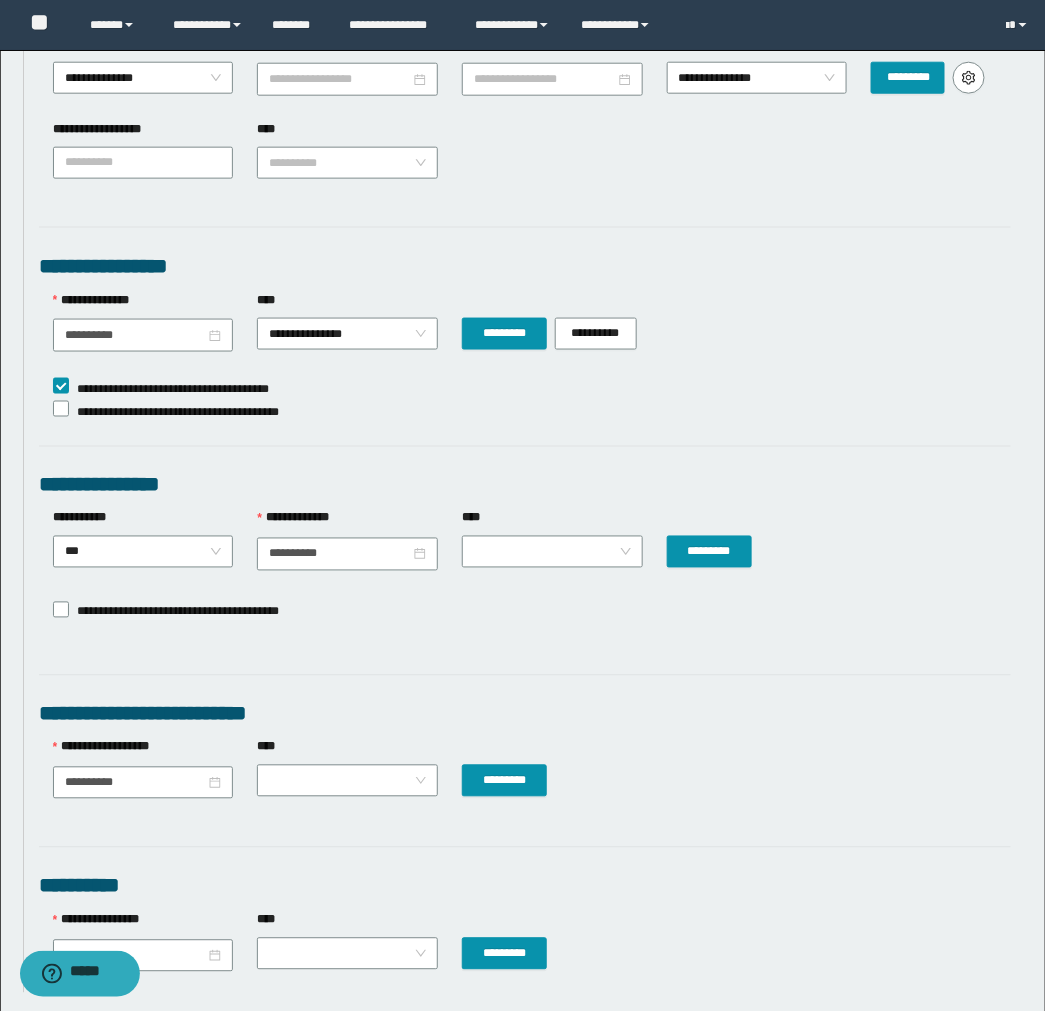 scroll, scrollTop: 608, scrollLeft: 0, axis: vertical 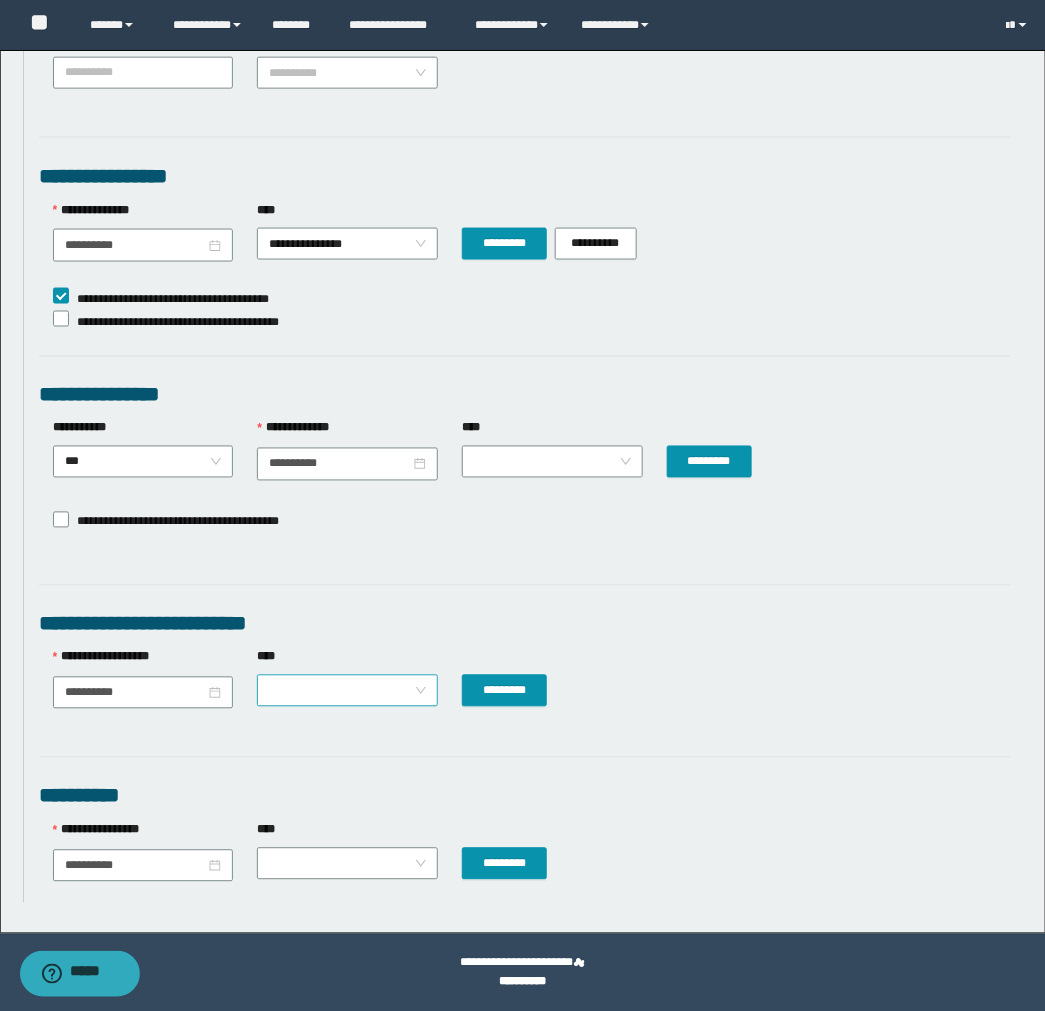 click at bounding box center [347, 691] 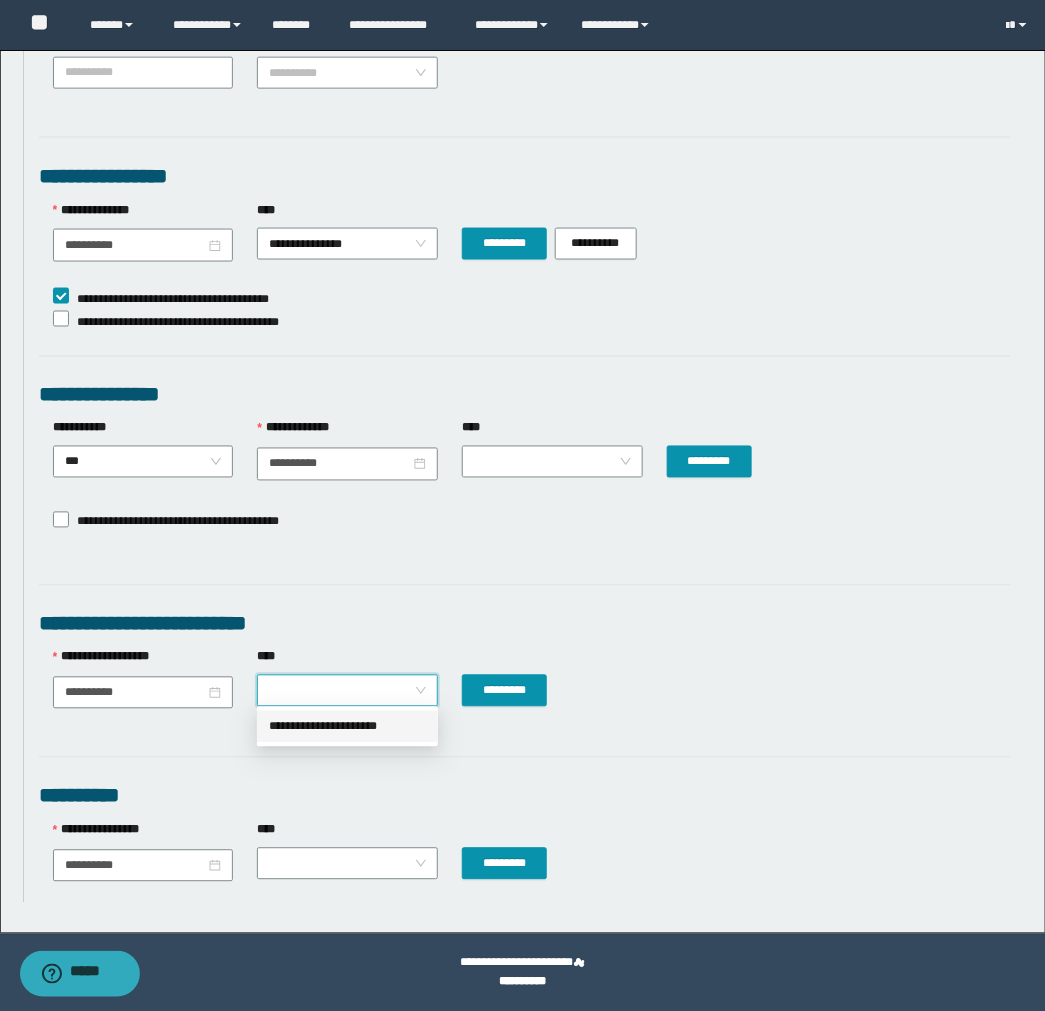 click on "**********" at bounding box center [525, 273] 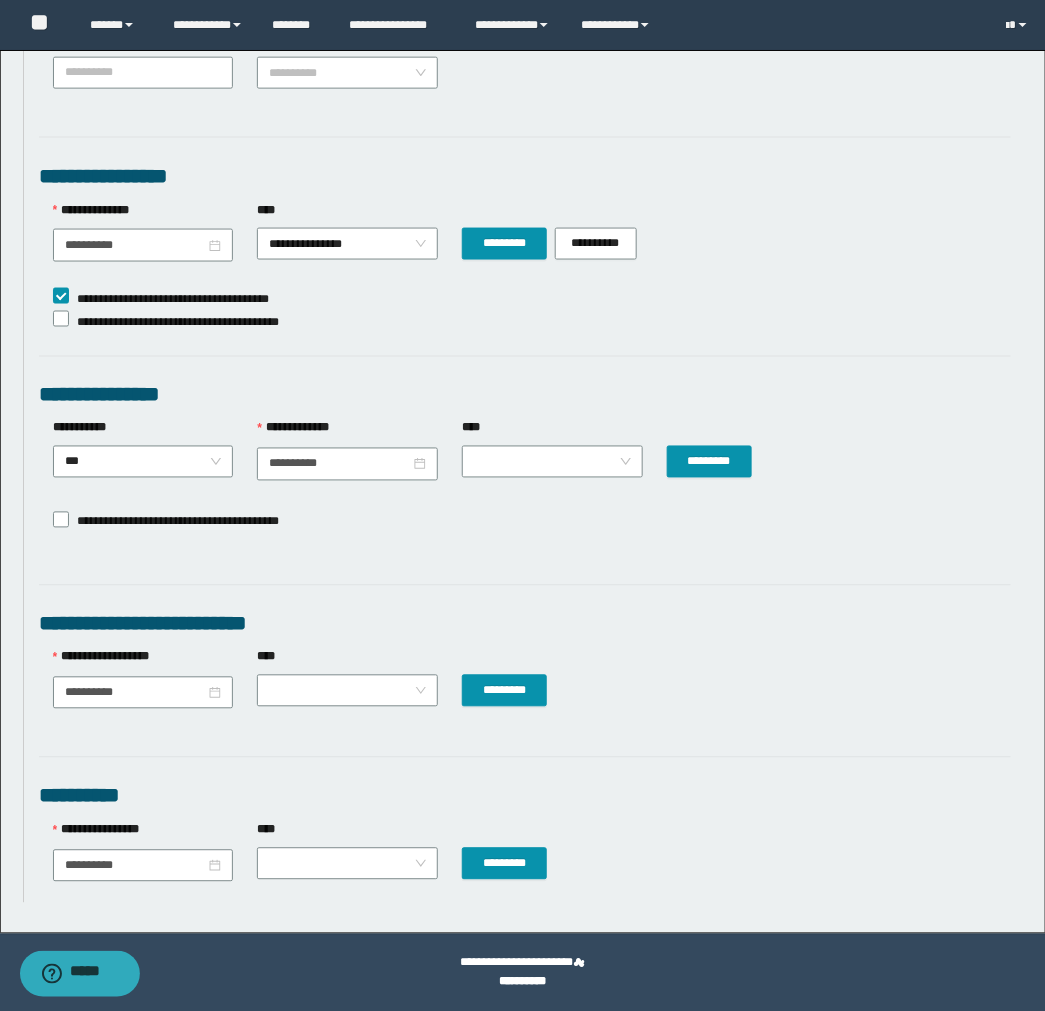 click on "**********" at bounding box center (525, 273) 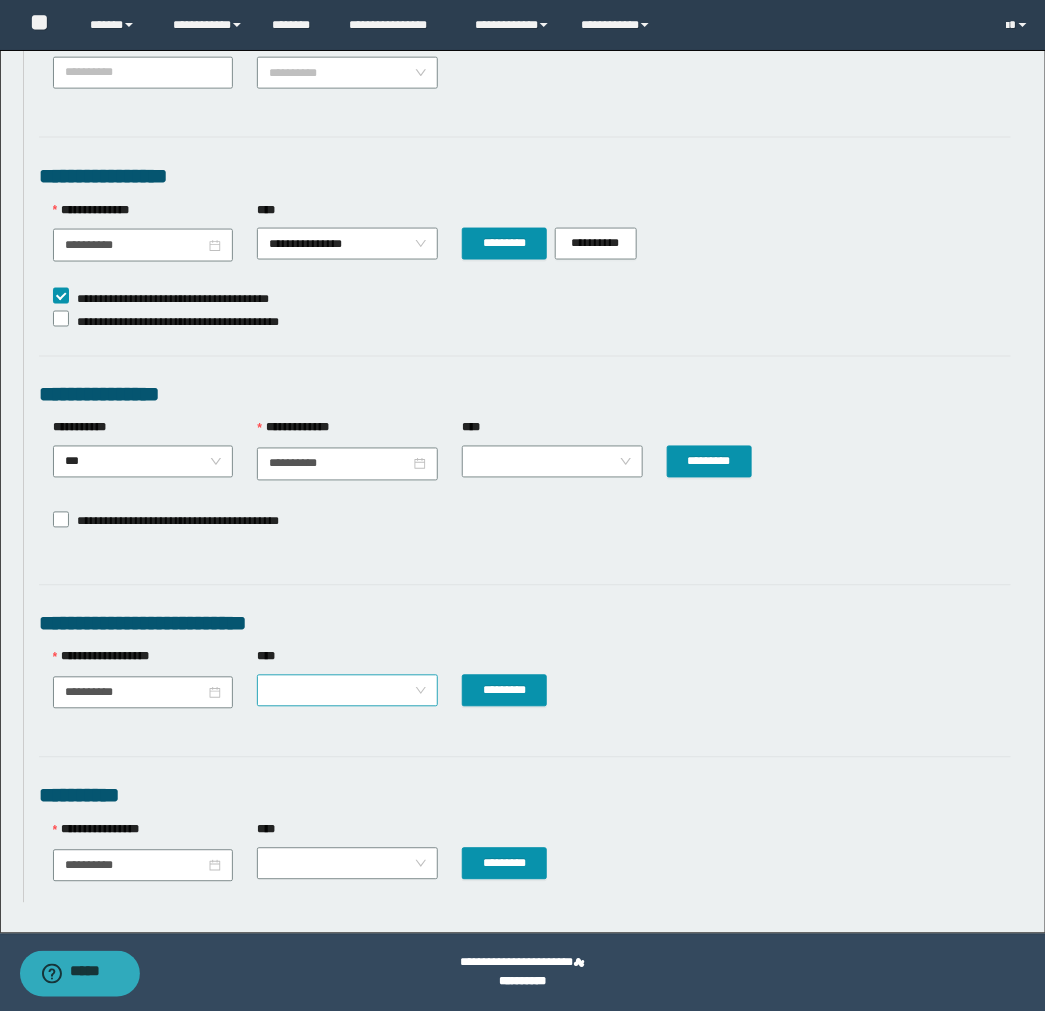 click at bounding box center (347, 691) 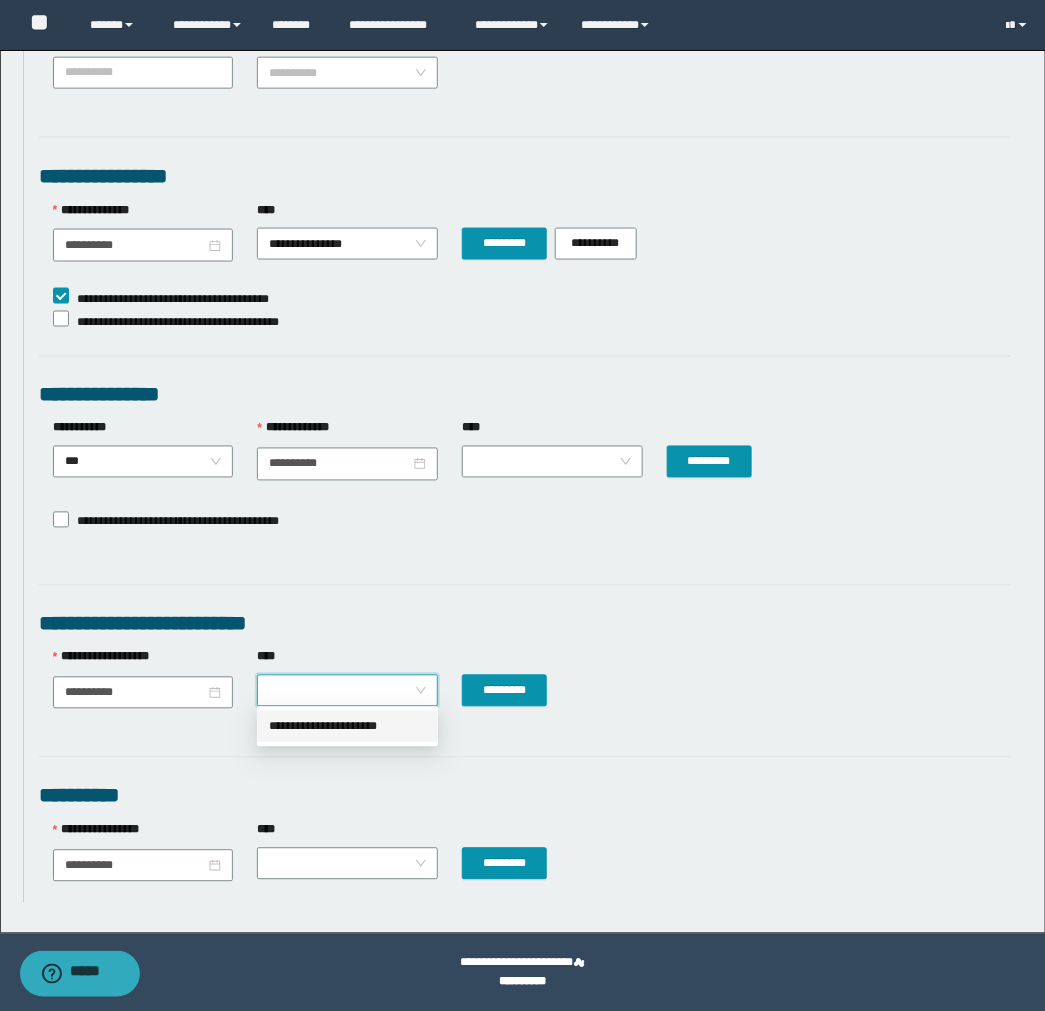 click on "**********" at bounding box center [347, 727] 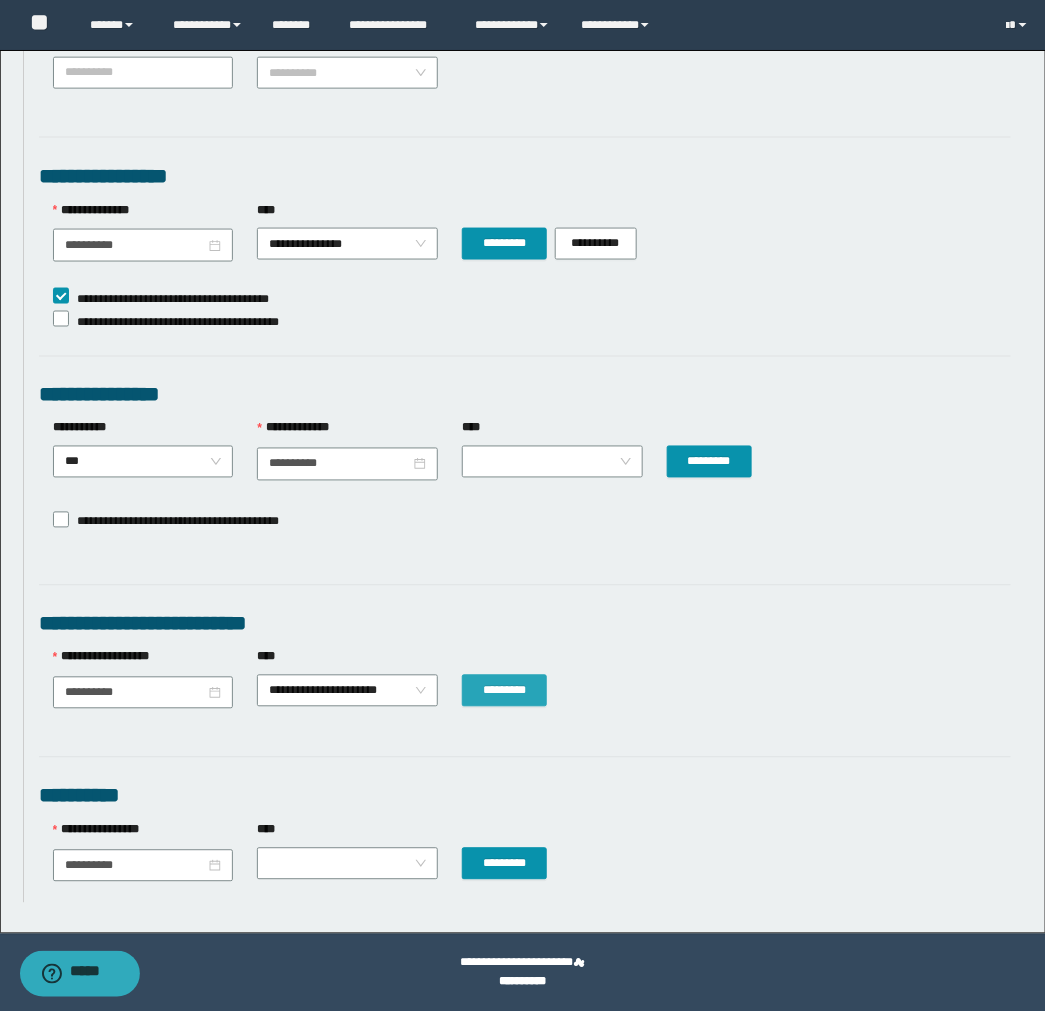 click on "*********" at bounding box center (504, 691) 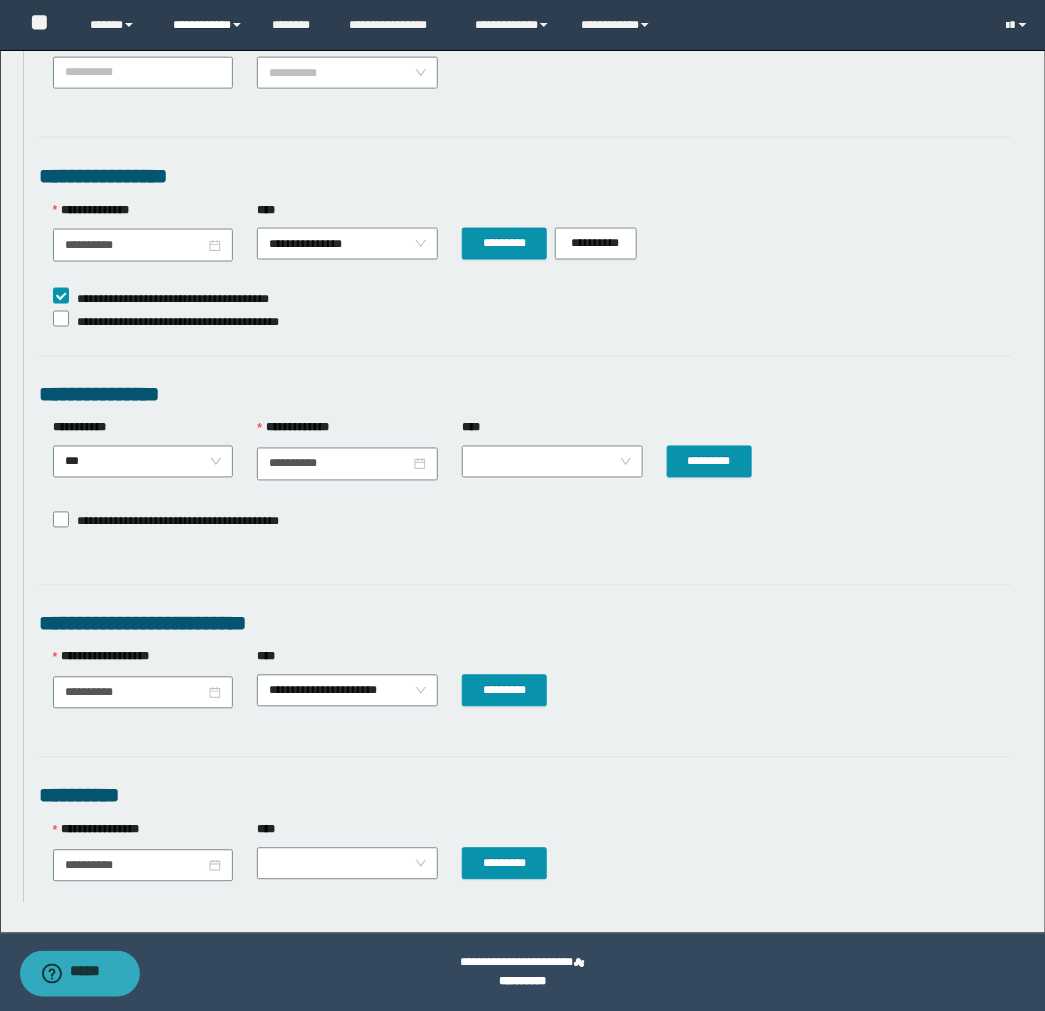 click on "**********" at bounding box center [207, 25] 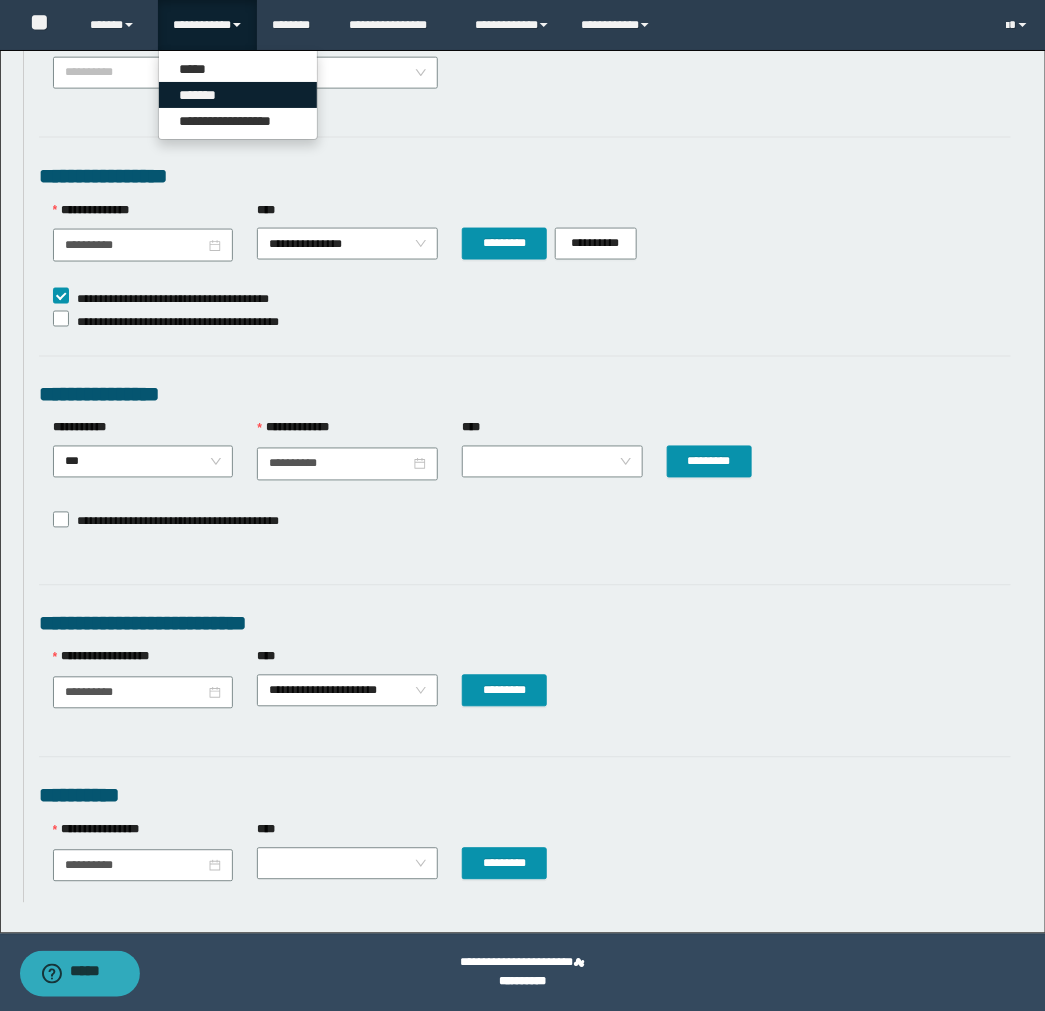 click on "*******" at bounding box center (238, 95) 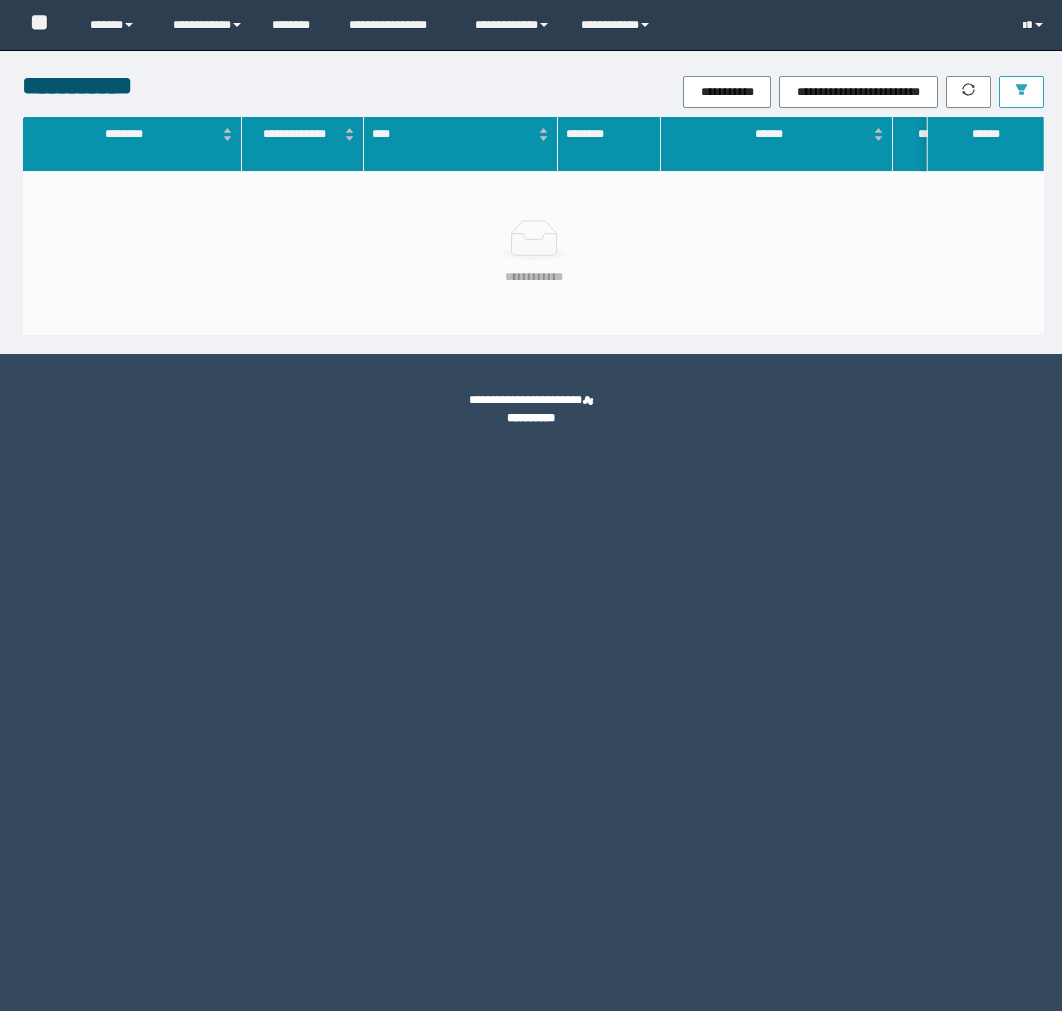 scroll, scrollTop: 0, scrollLeft: 0, axis: both 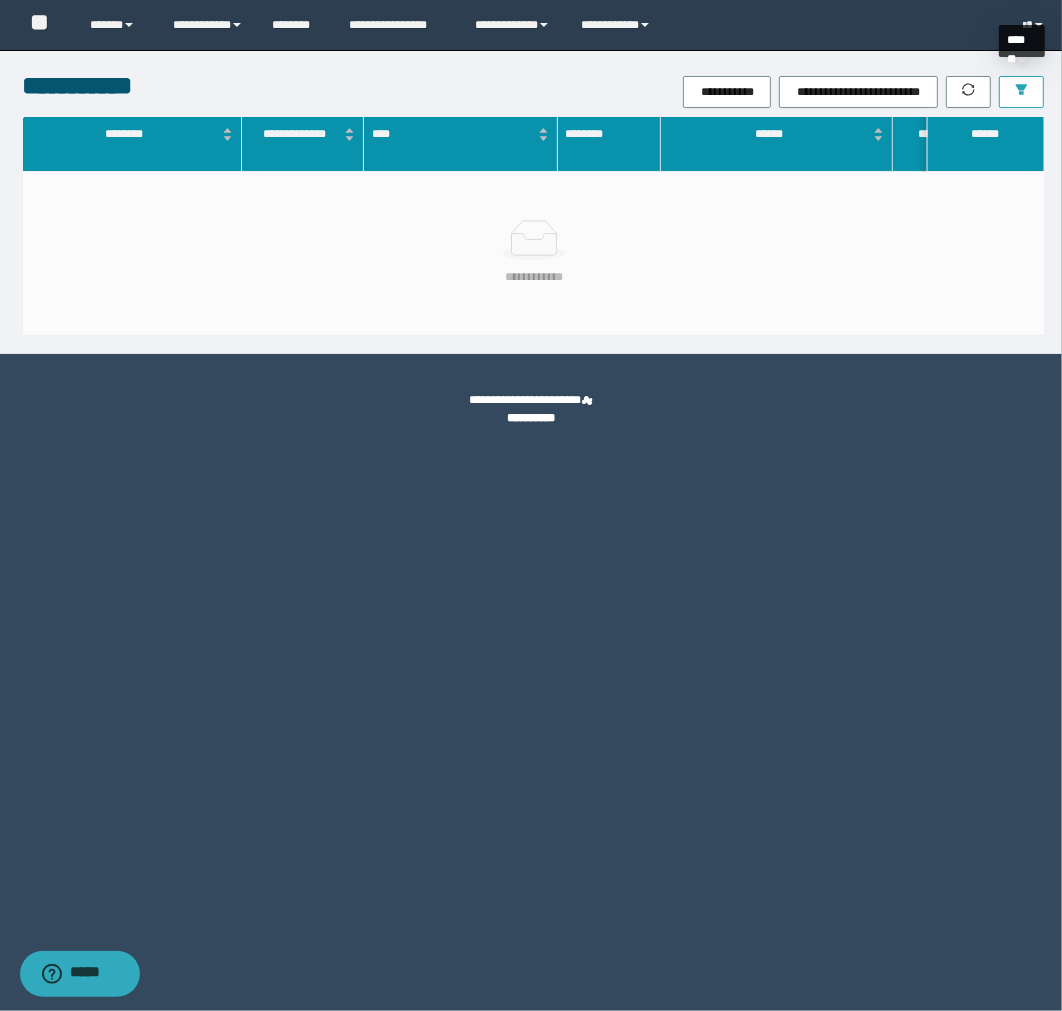 click at bounding box center [1021, 92] 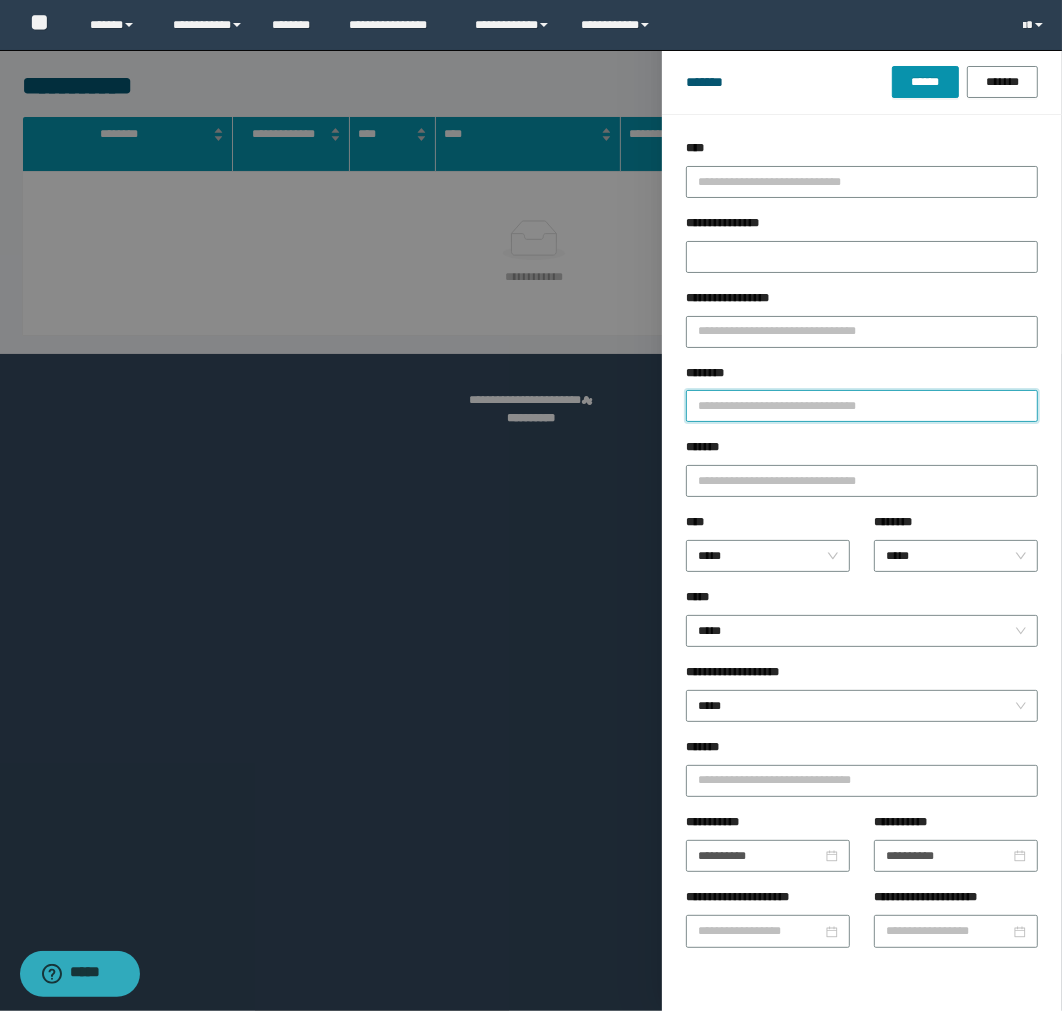 click on "********" at bounding box center [862, 406] 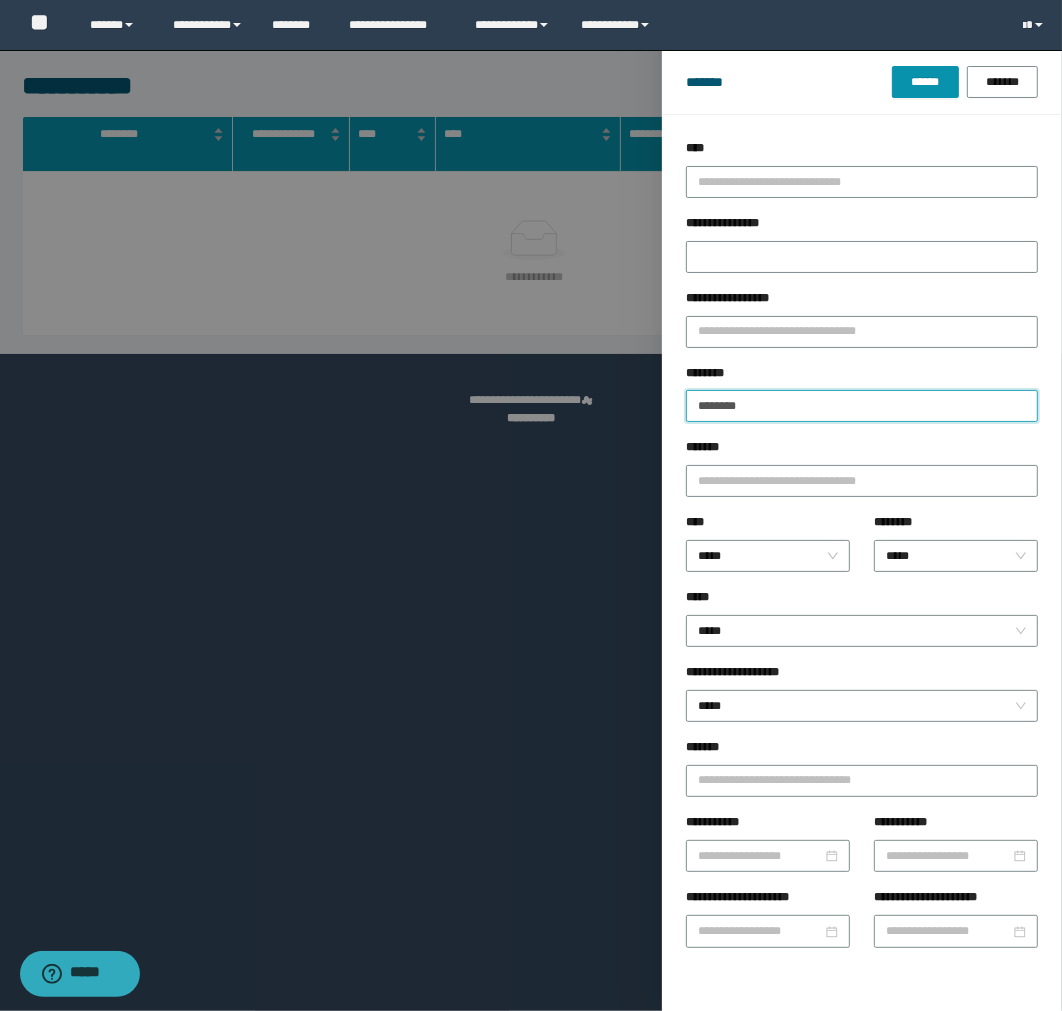 type on "********" 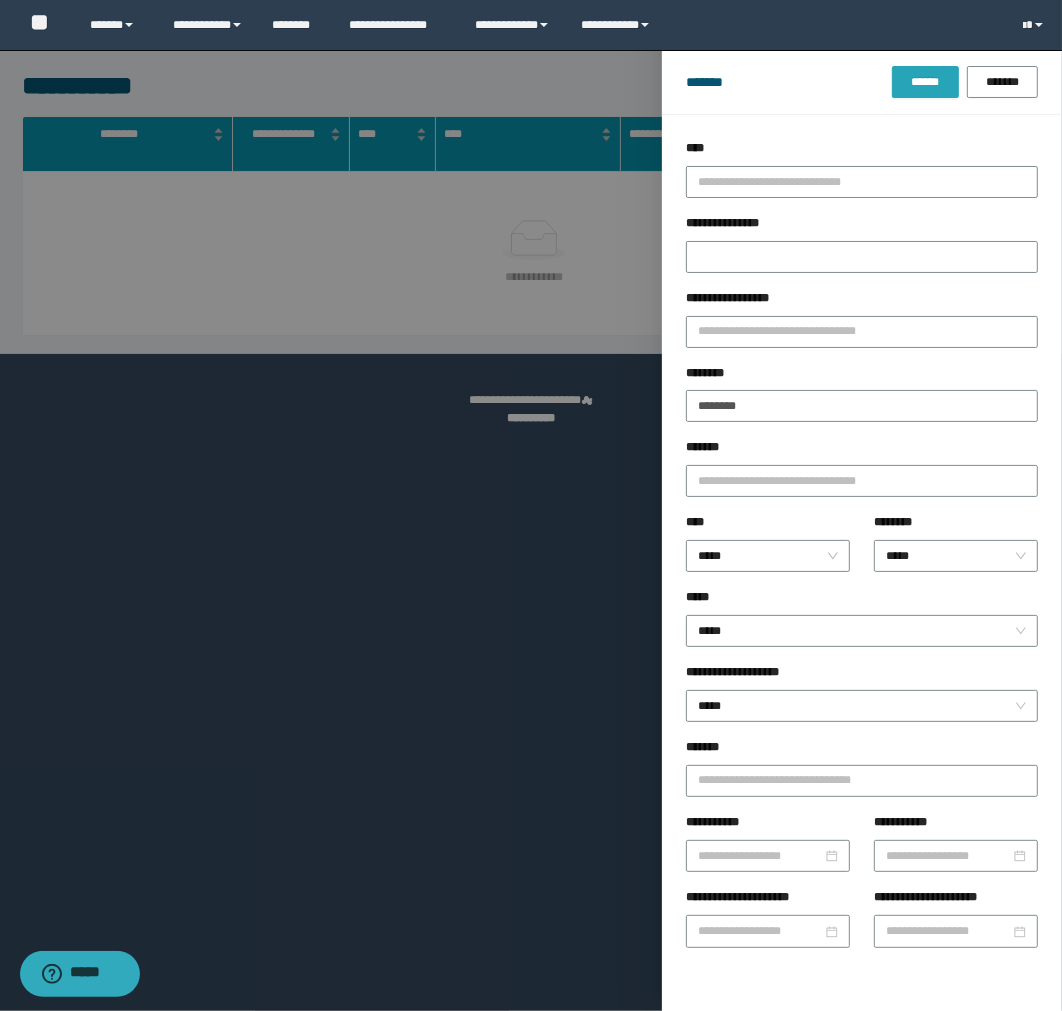 drag, startPoint x: 885, startPoint y: 74, endPoint x: 923, endPoint y: 72, distance: 38.052597 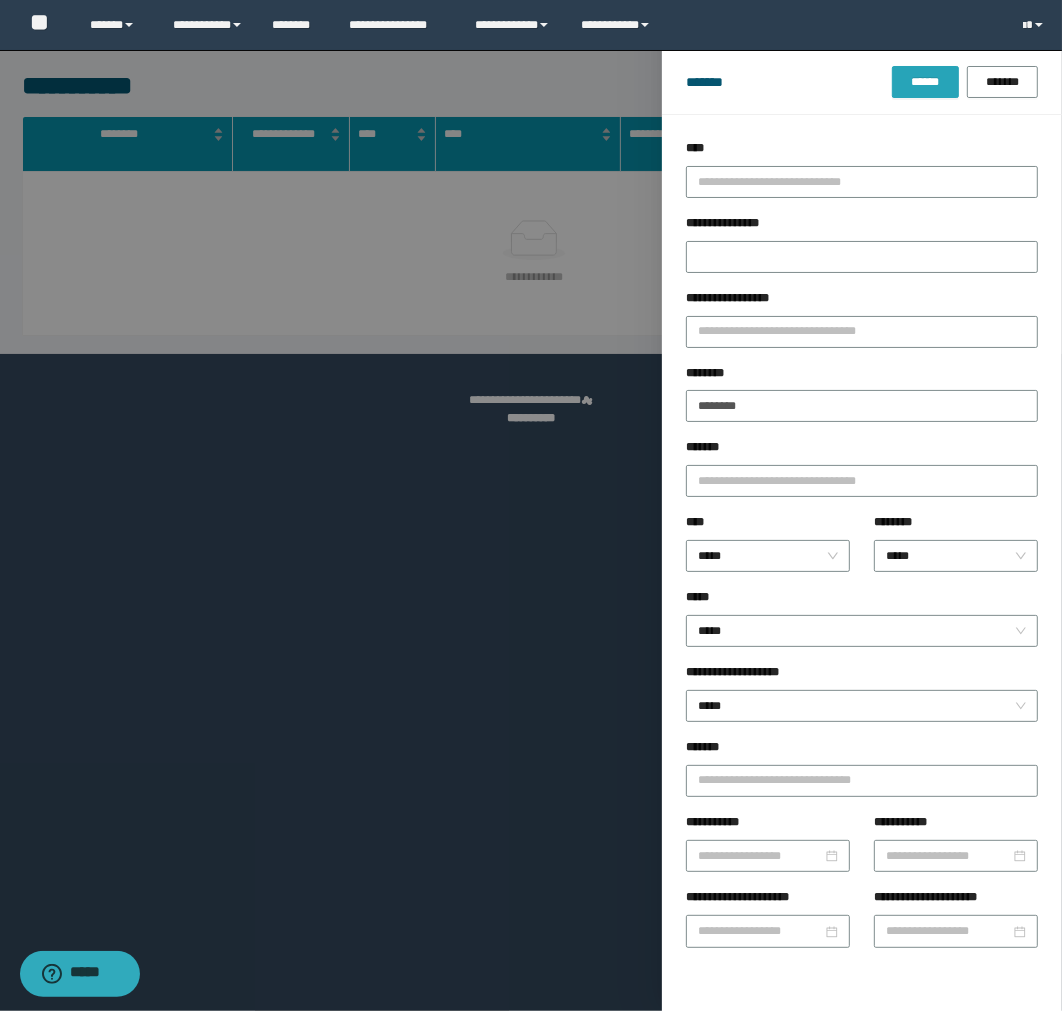 click on "*******" at bounding box center (789, 82) 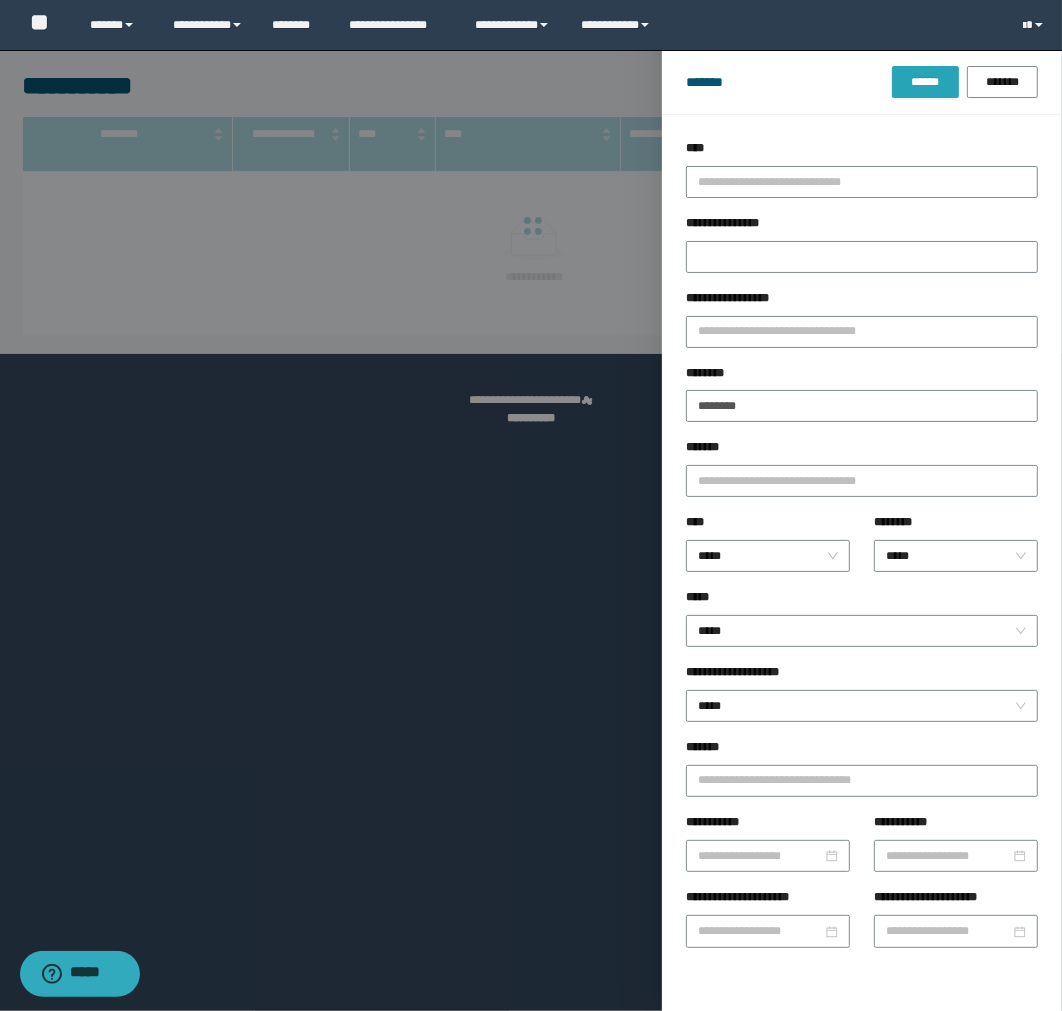 click on "******" at bounding box center [925, 82] 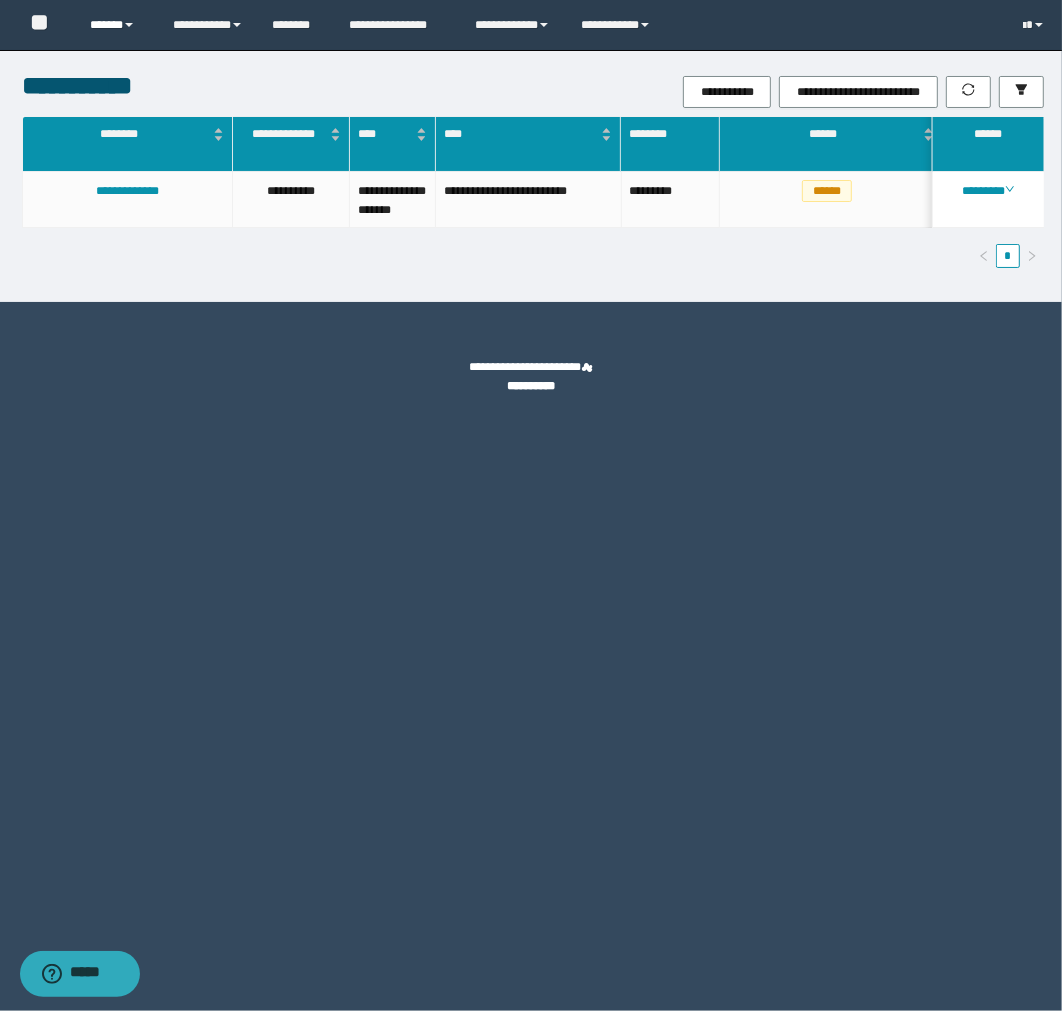 drag, startPoint x: 123, startPoint y: 22, endPoint x: 140, endPoint y: 41, distance: 25.495098 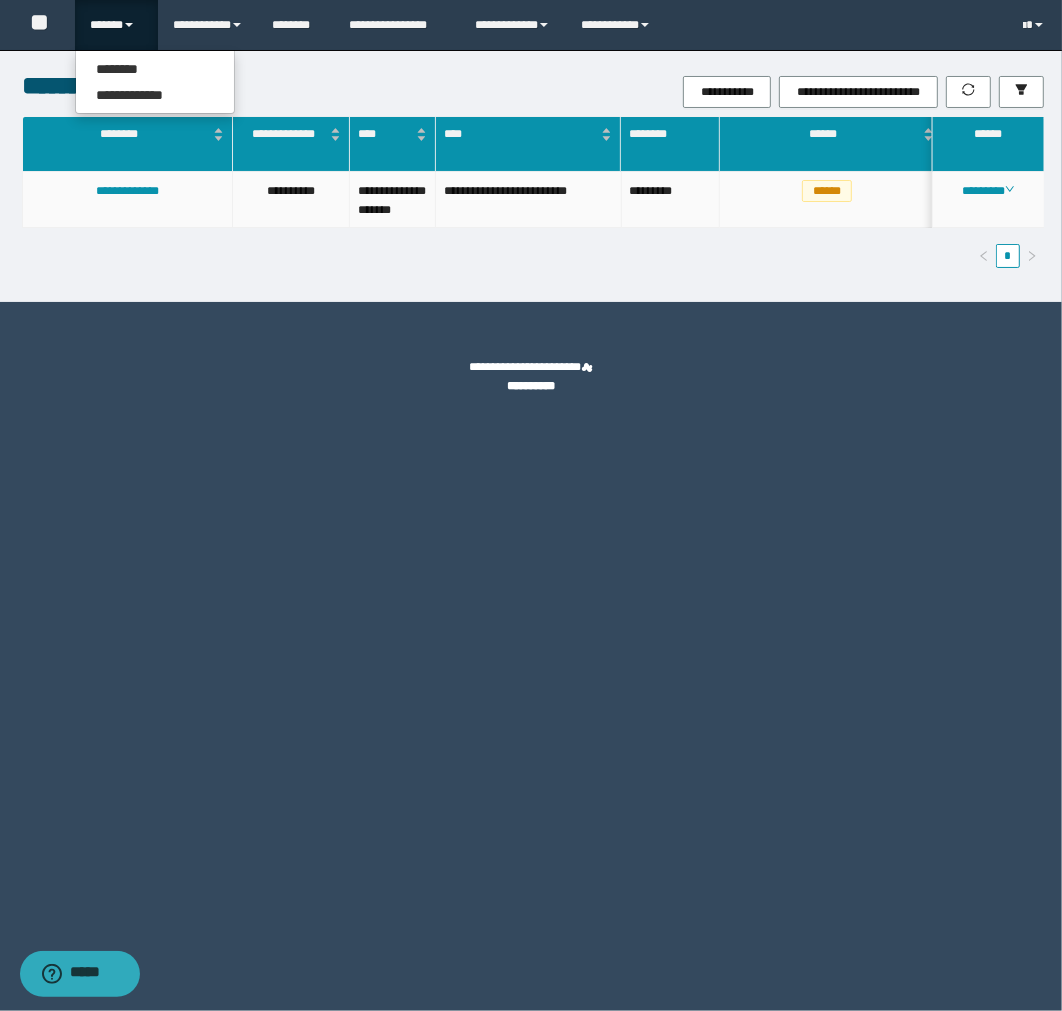 click on "*********" at bounding box center [671, 200] 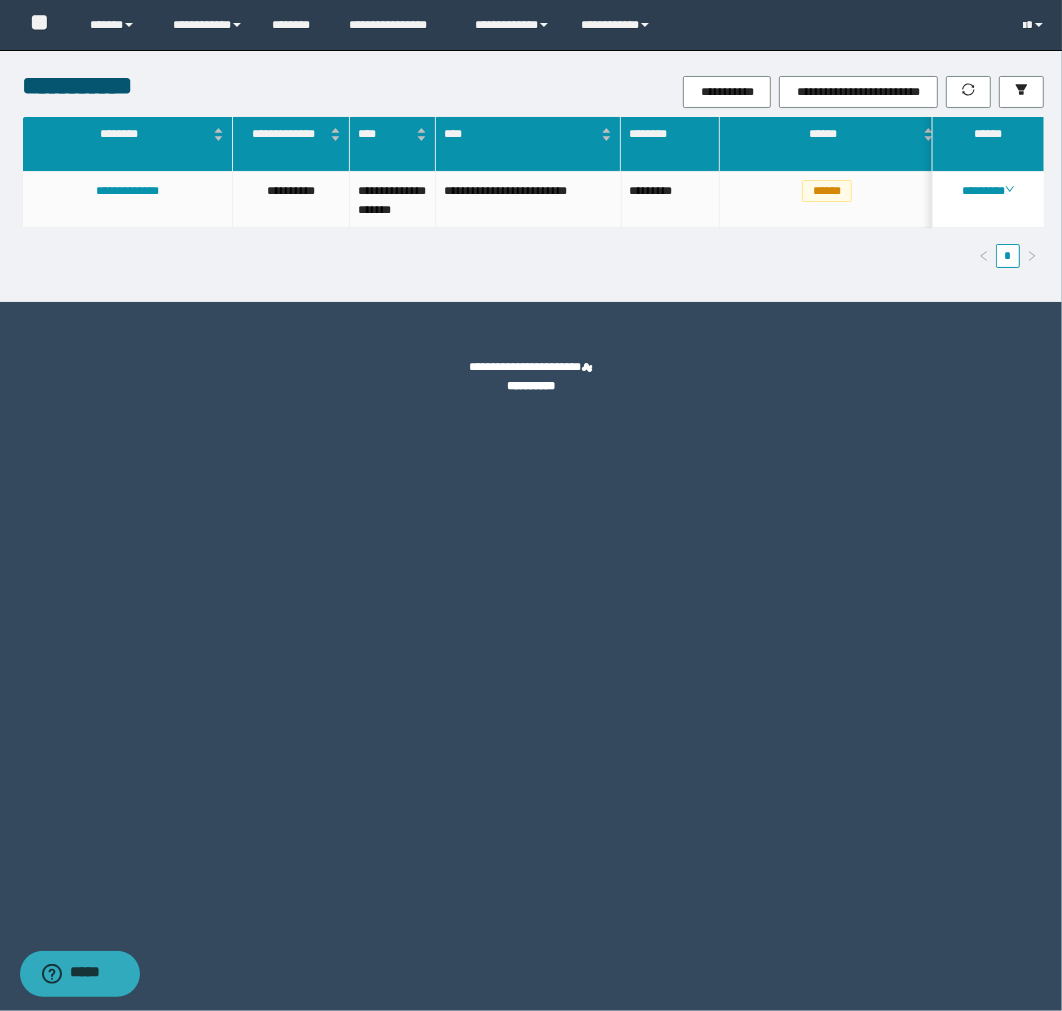 scroll, scrollTop: 0, scrollLeft: 198, axis: horizontal 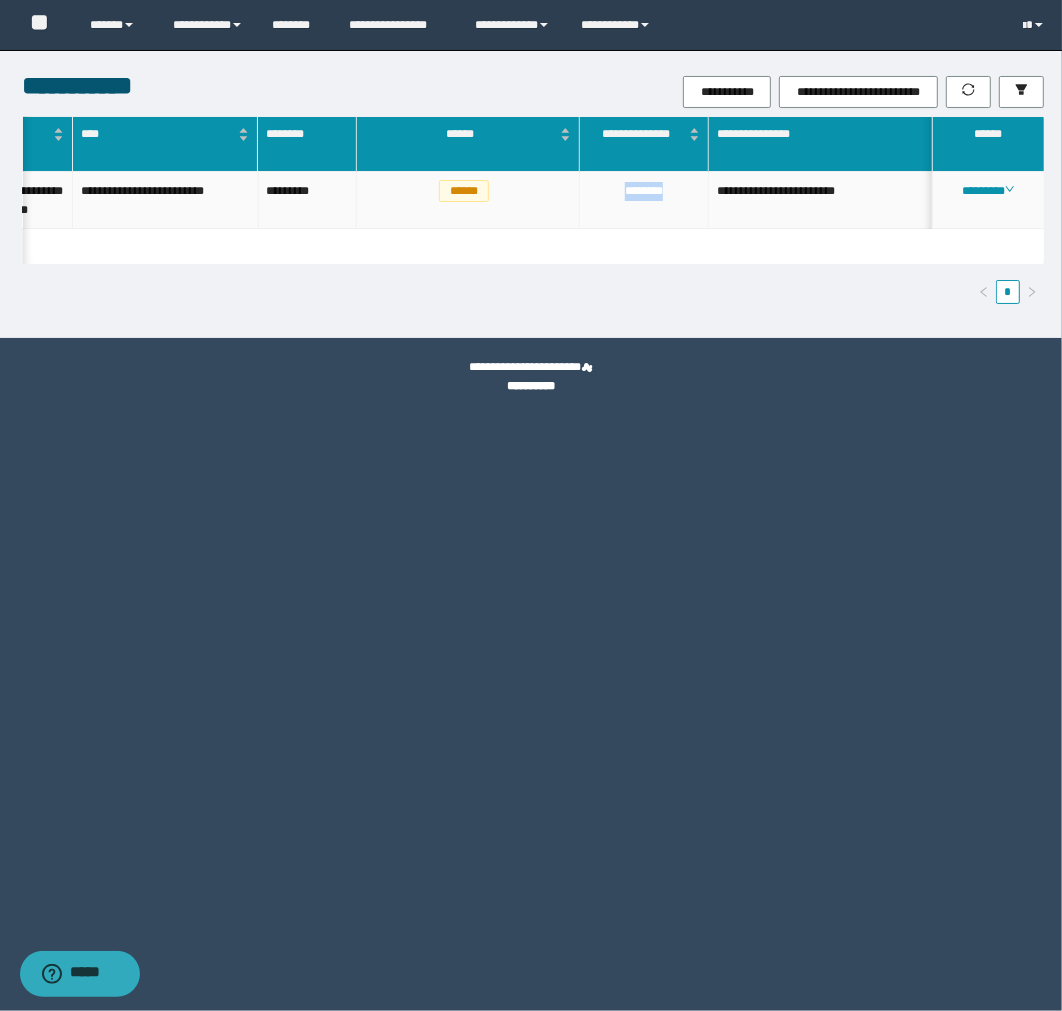 drag, startPoint x: 670, startPoint y: 192, endPoint x: 614, endPoint y: 191, distance: 56.008926 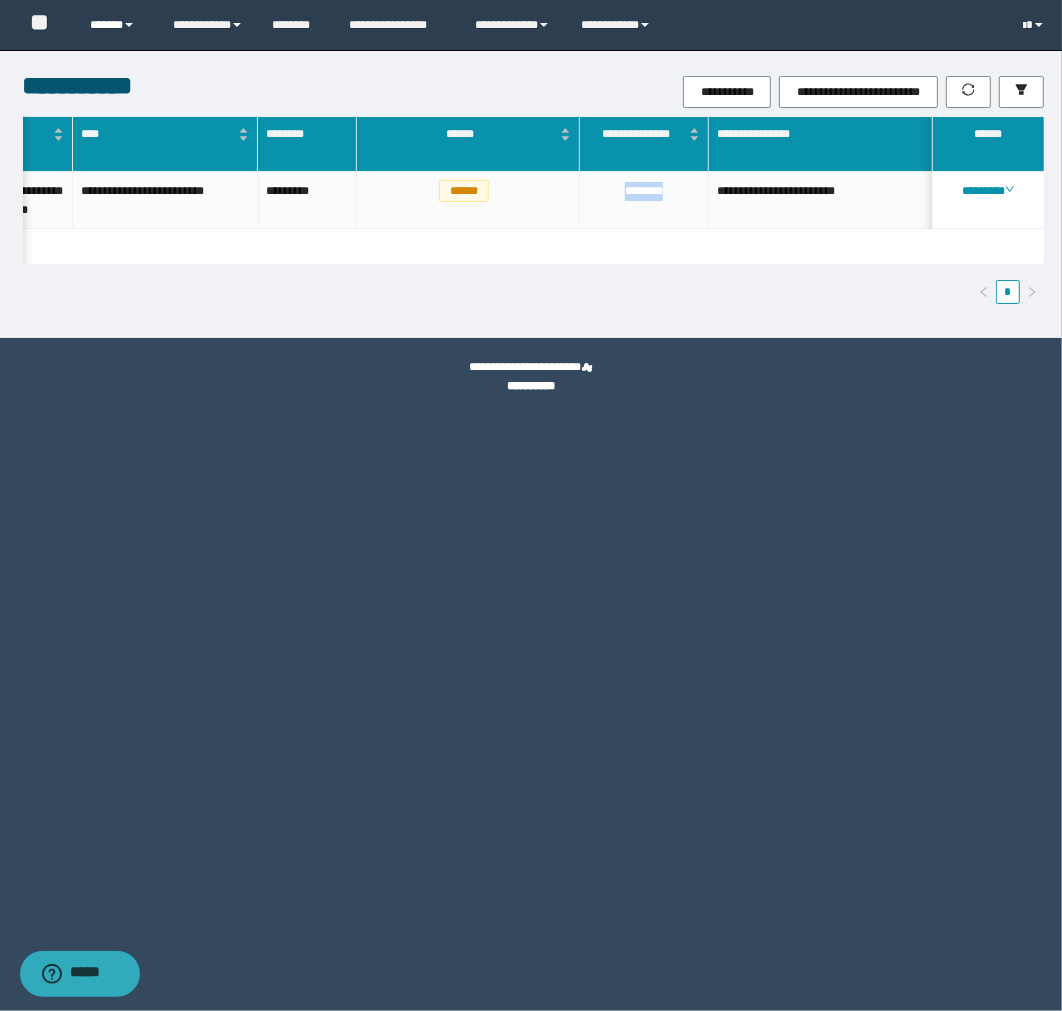 drag, startPoint x: 105, startPoint y: 17, endPoint x: 108, endPoint y: 30, distance: 13.341664 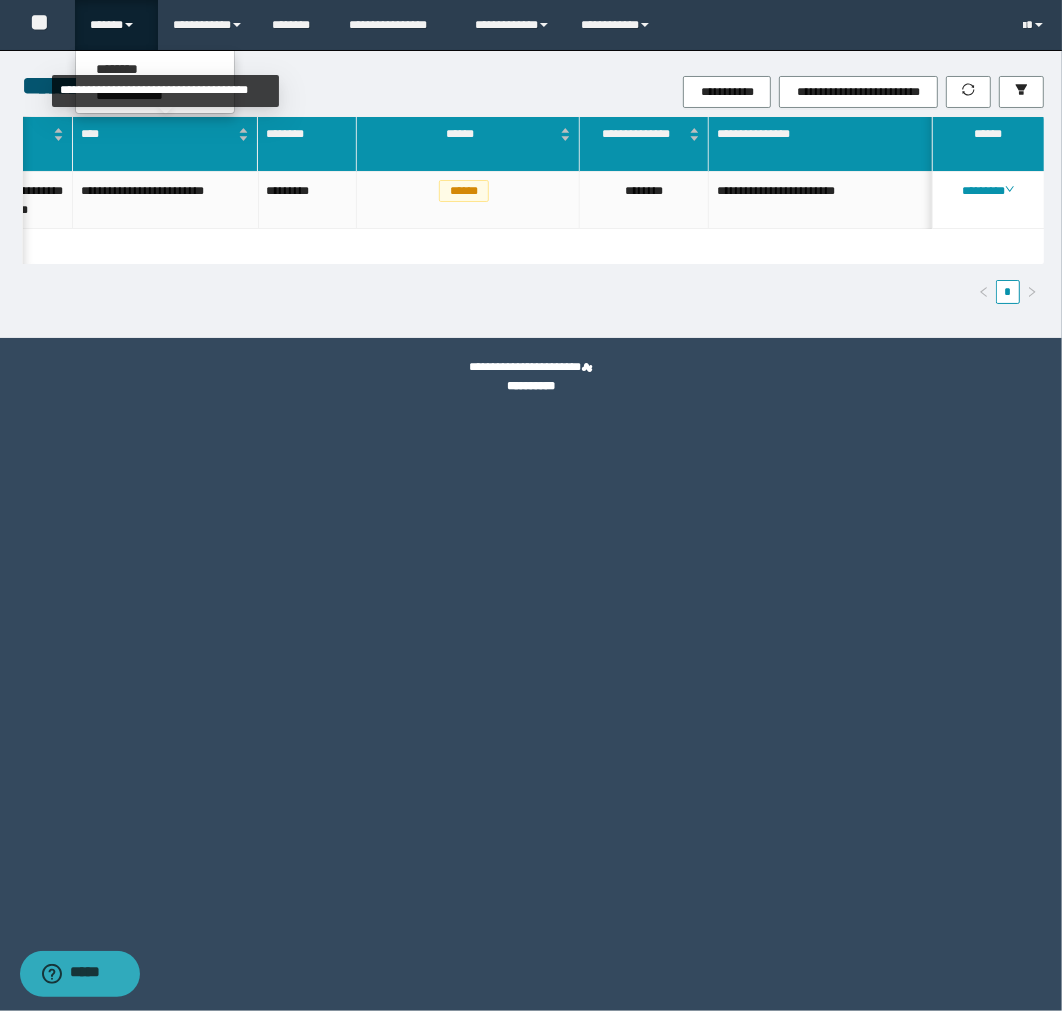 drag, startPoint x: 160, startPoint y: 112, endPoint x: 160, endPoint y: 93, distance: 19 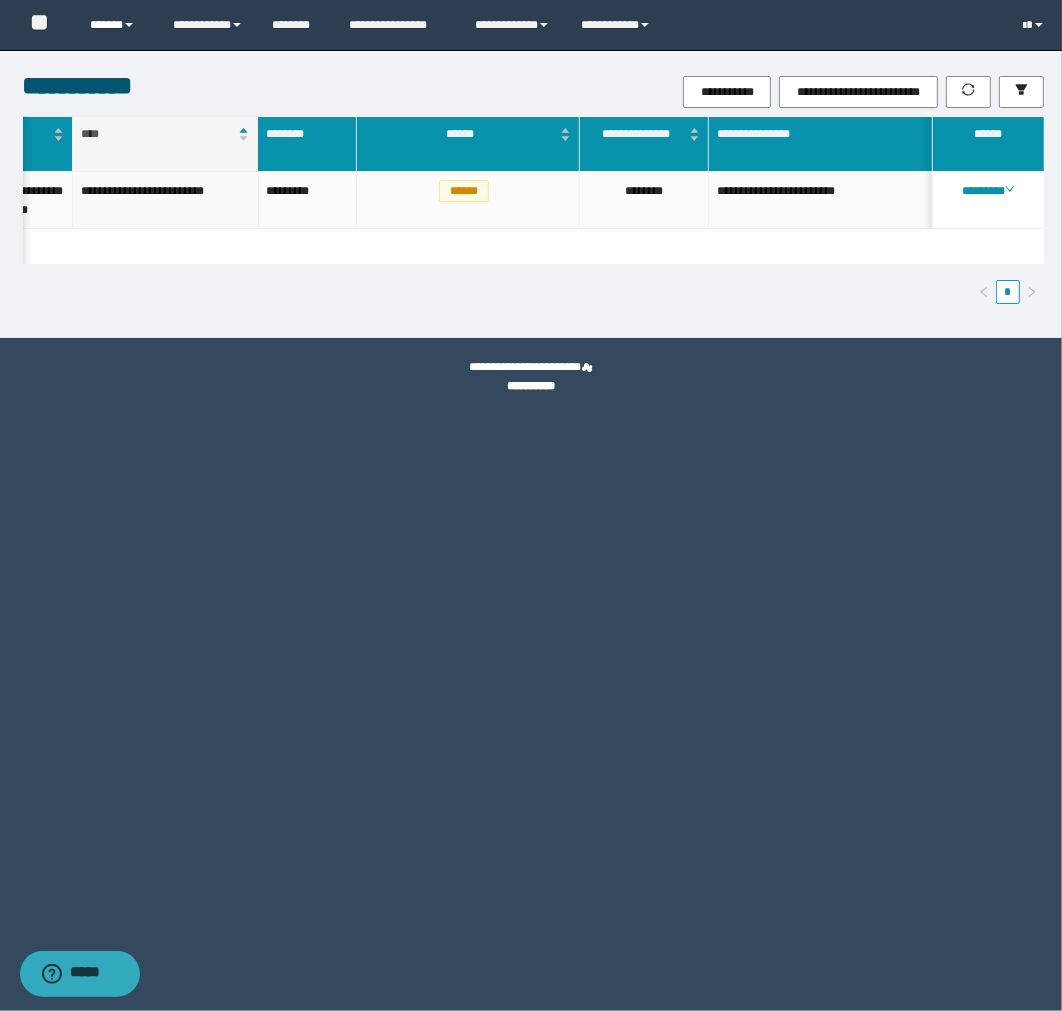 click on "******" at bounding box center [116, 25] 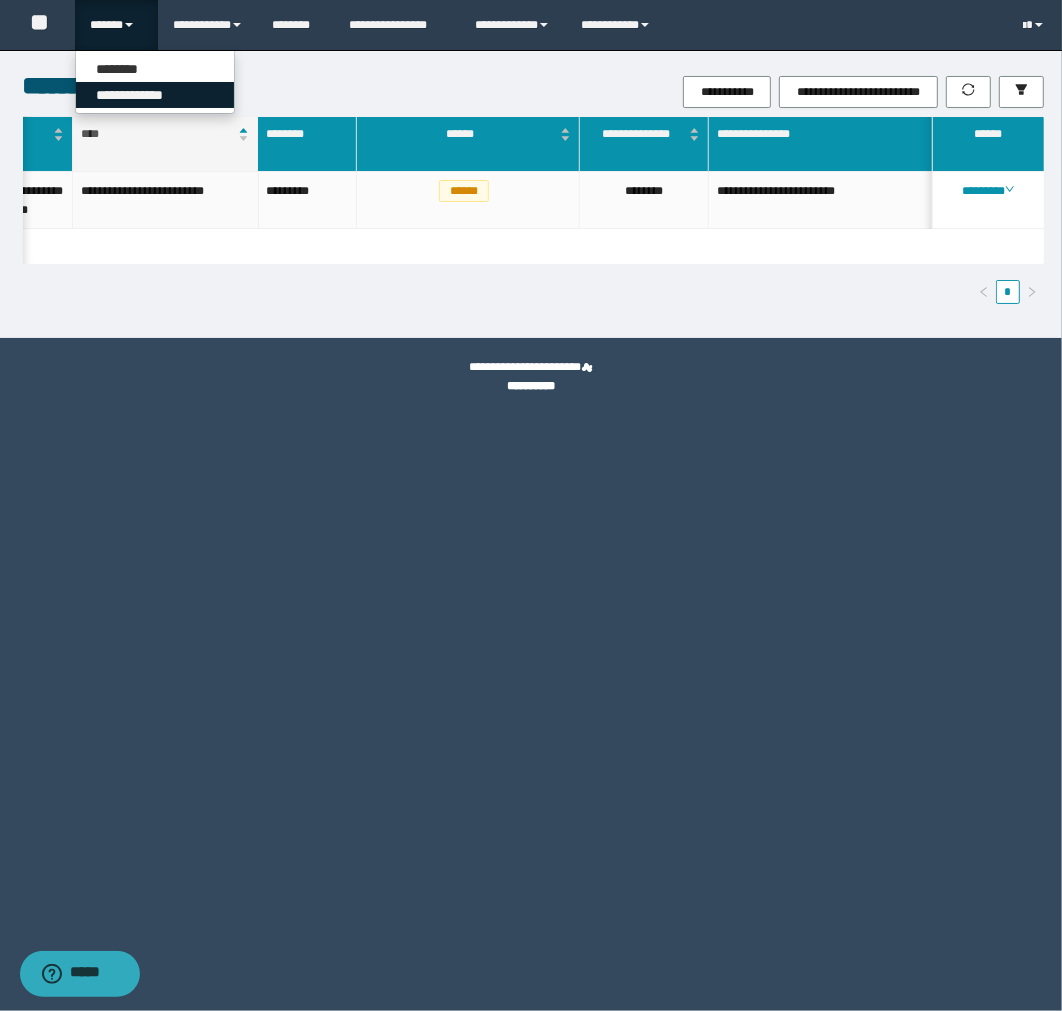 drag, startPoint x: 141, startPoint y: 92, endPoint x: 128, endPoint y: 94, distance: 13.152946 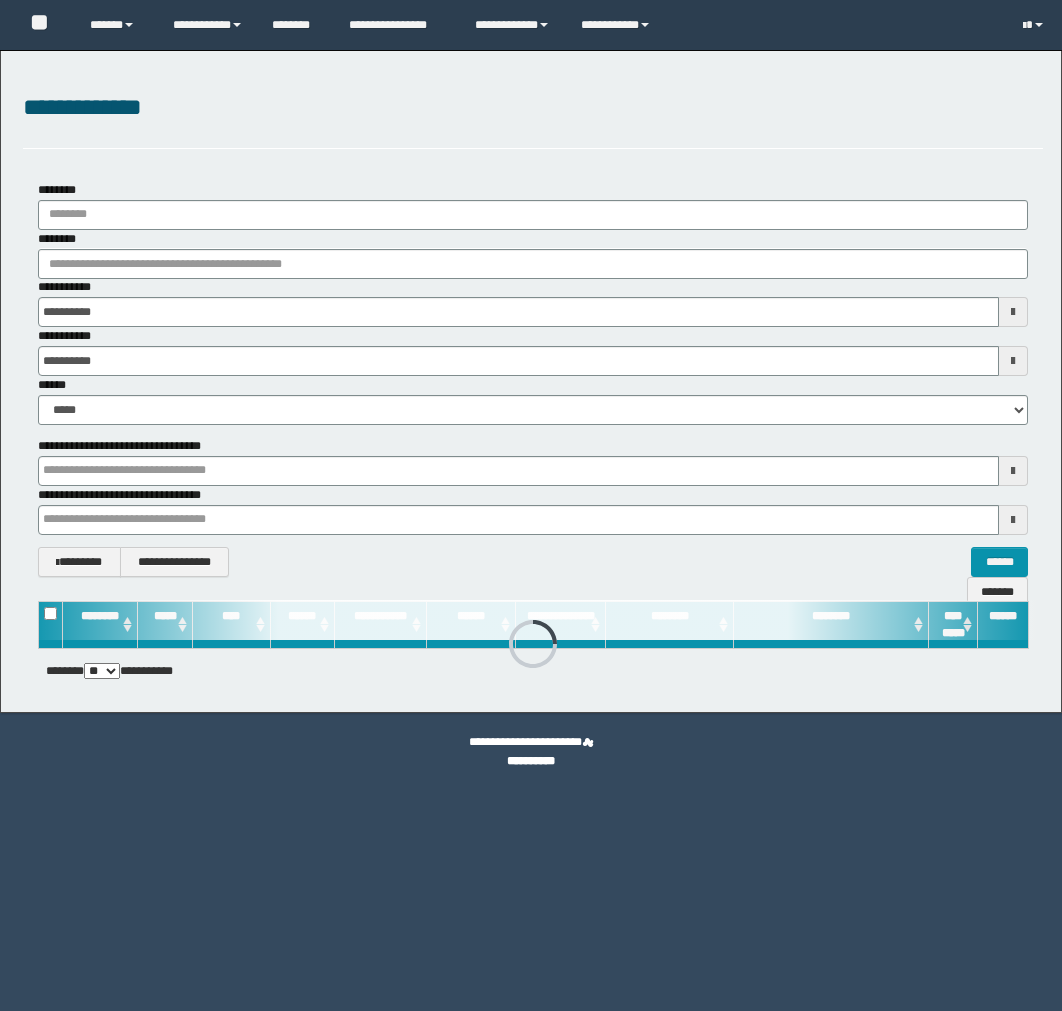scroll, scrollTop: 0, scrollLeft: 0, axis: both 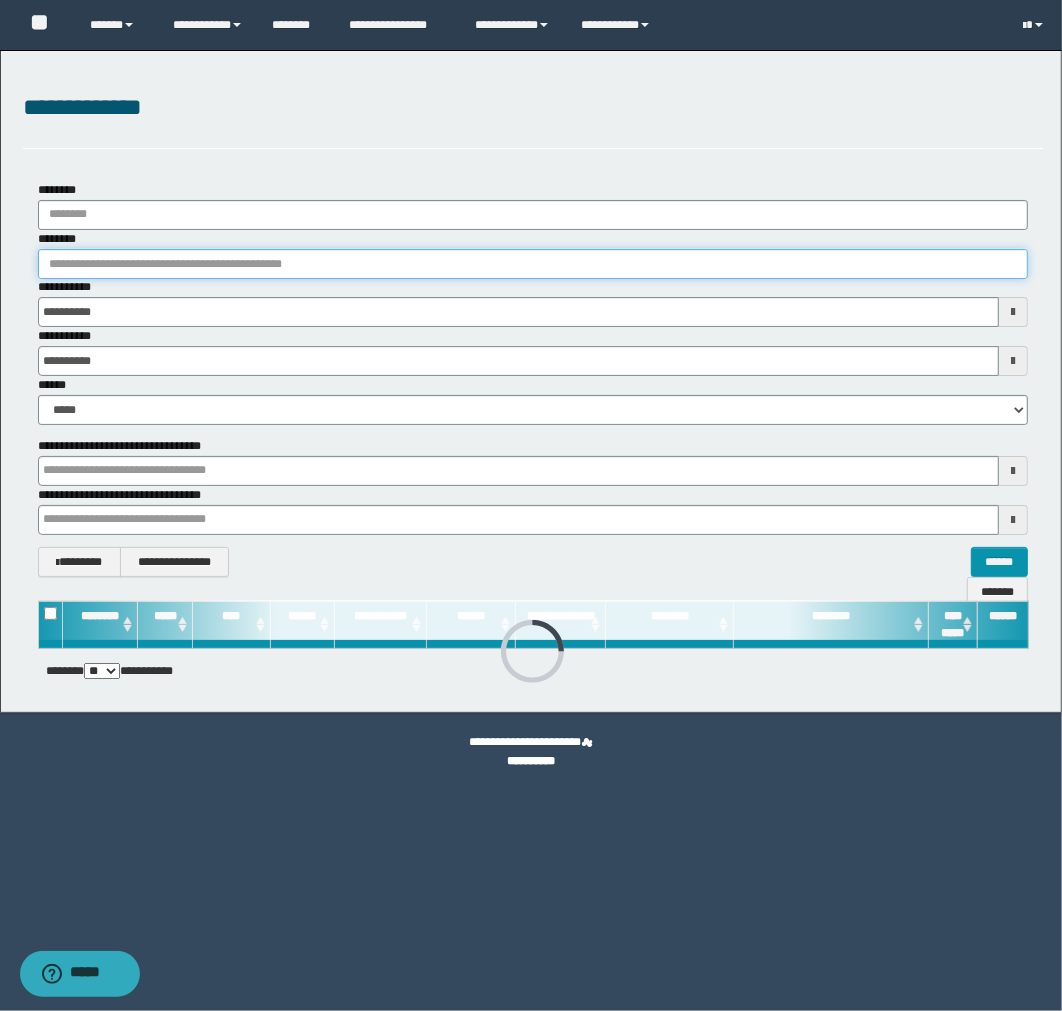 click on "********" at bounding box center (533, 264) 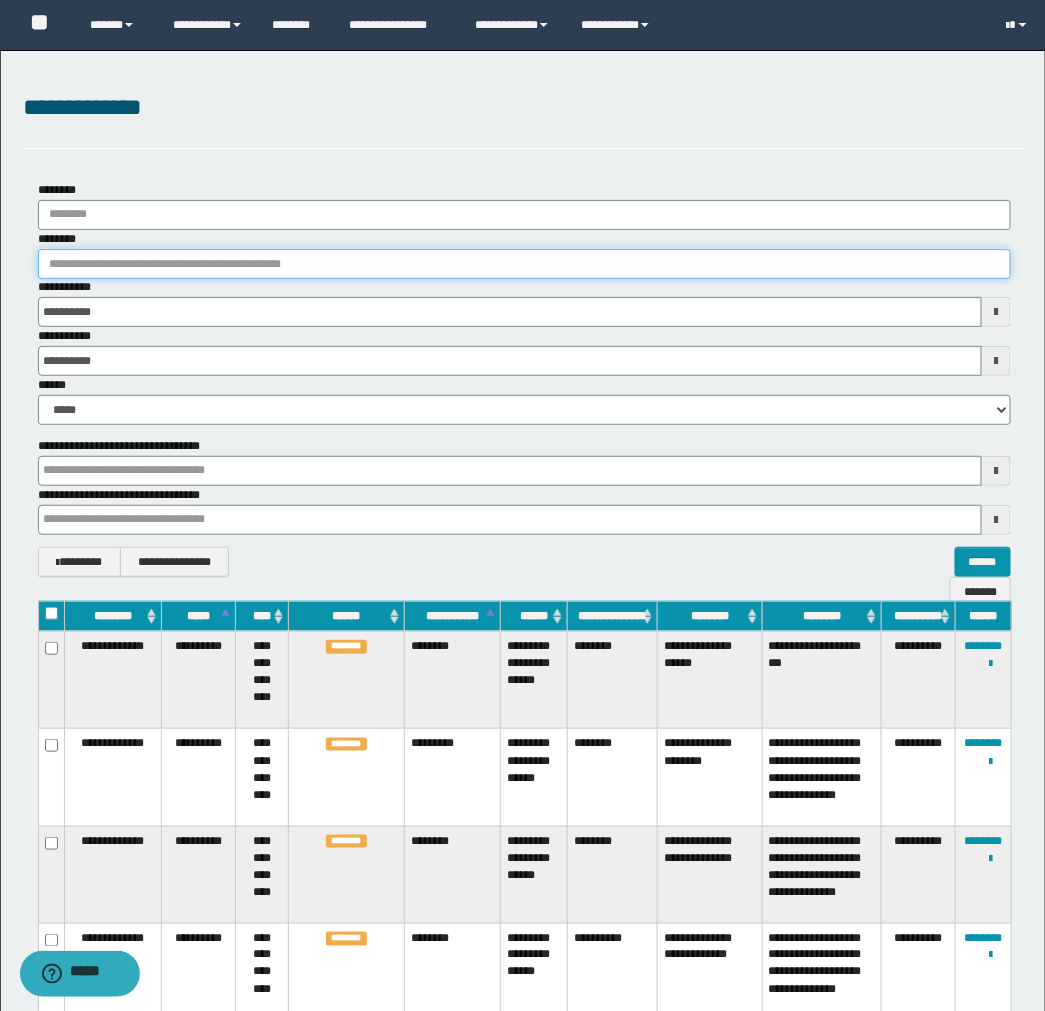 paste on "********" 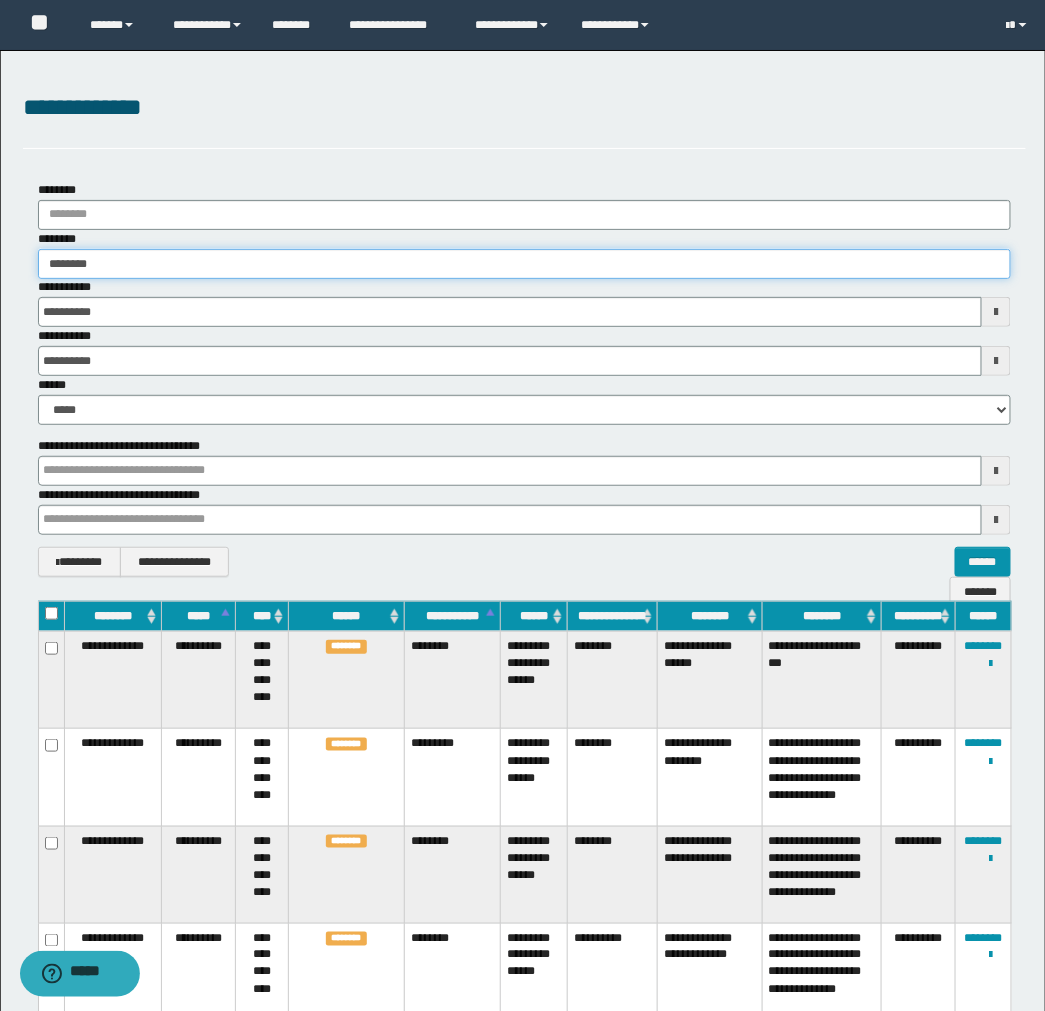 type on "********" 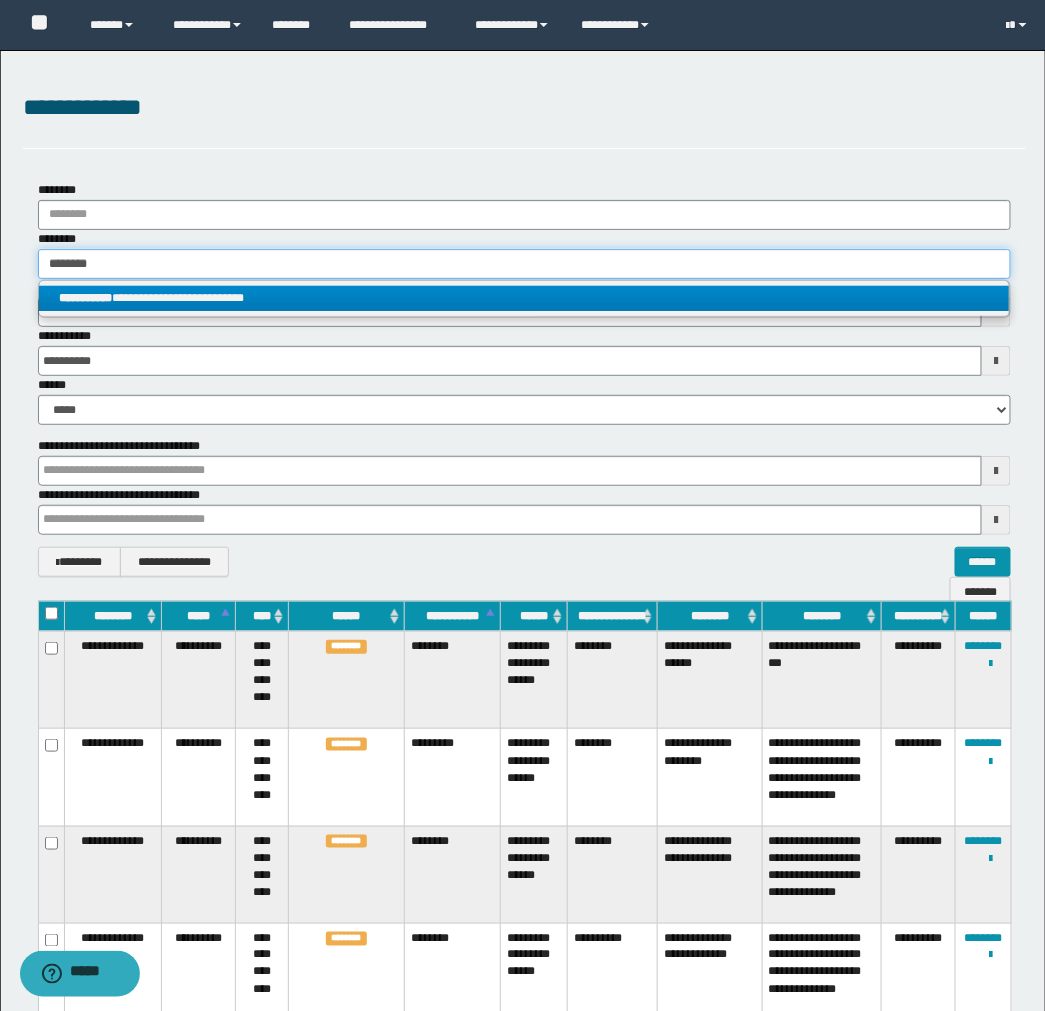 type on "********" 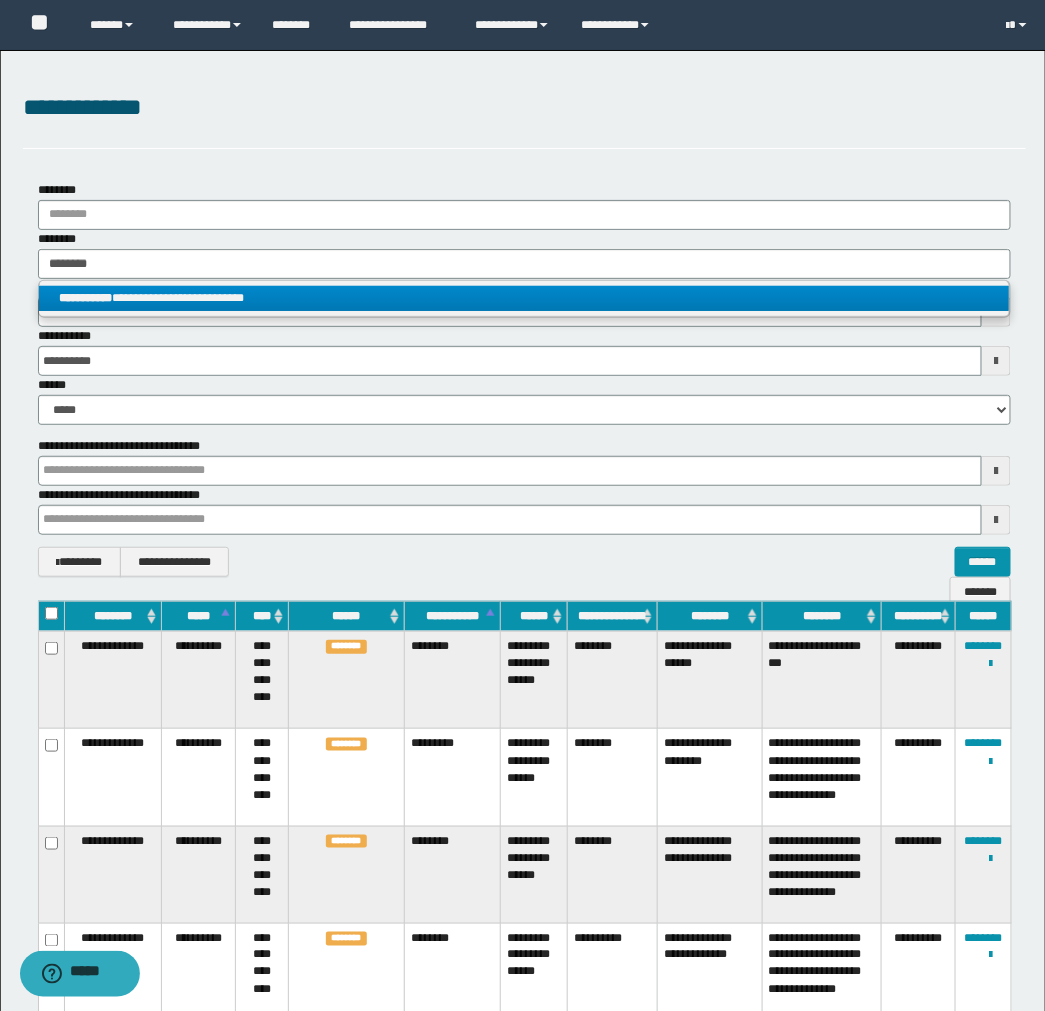 click on "**********" at bounding box center [525, 298] 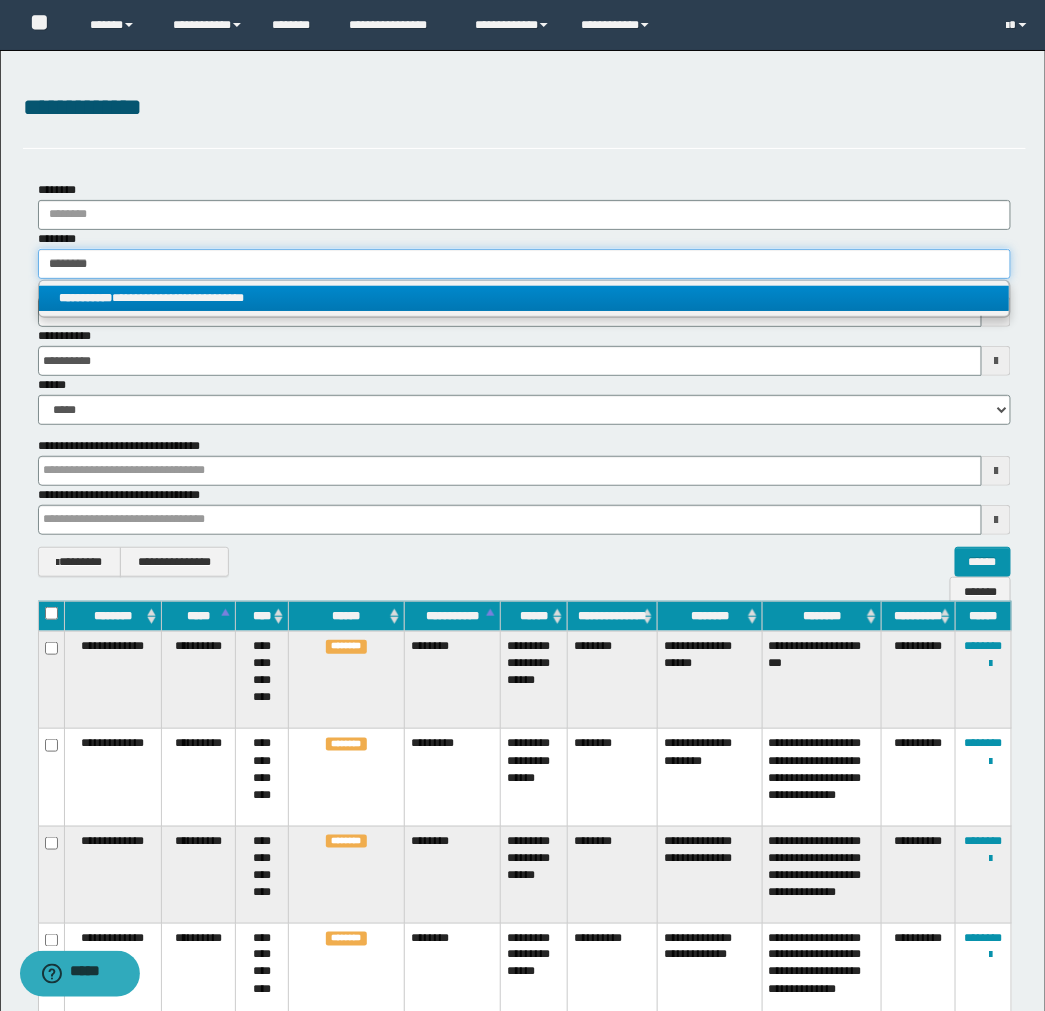 type 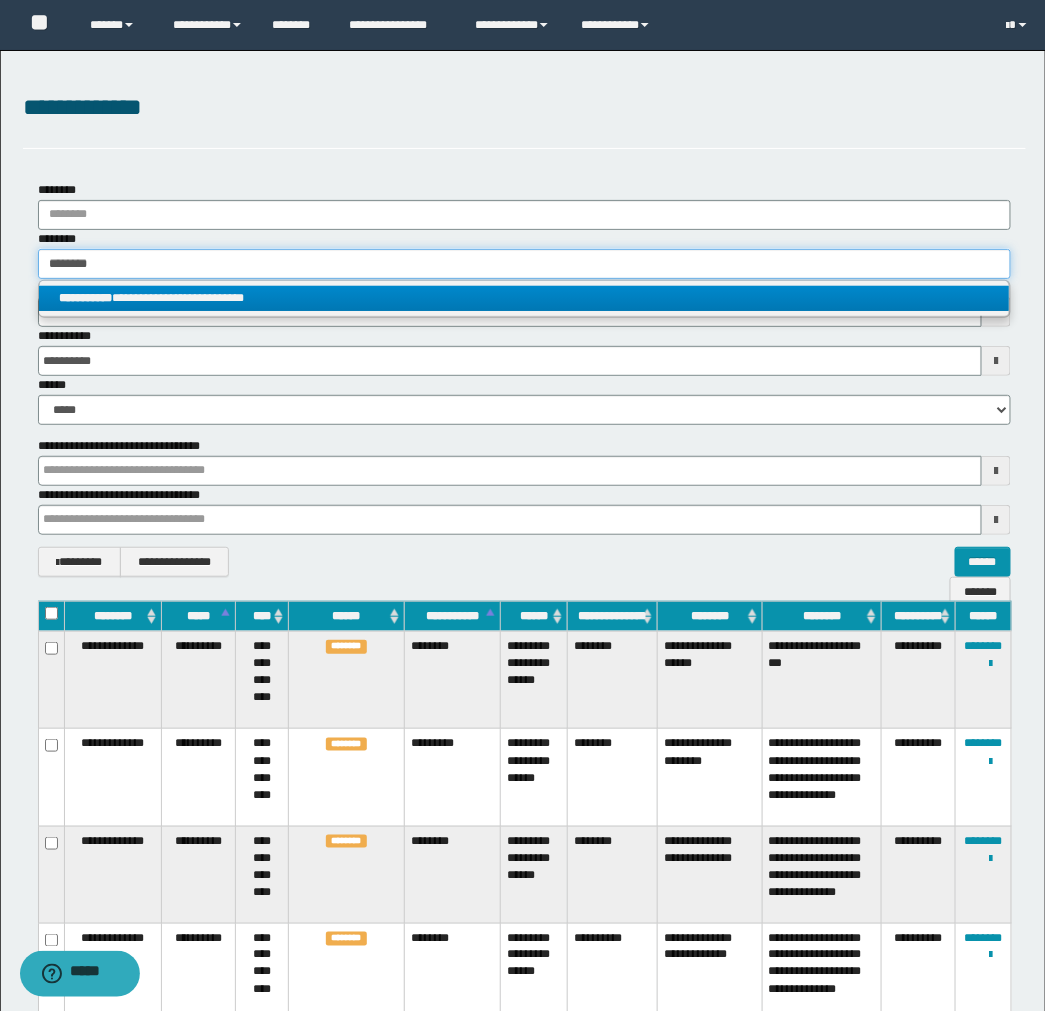 type on "**********" 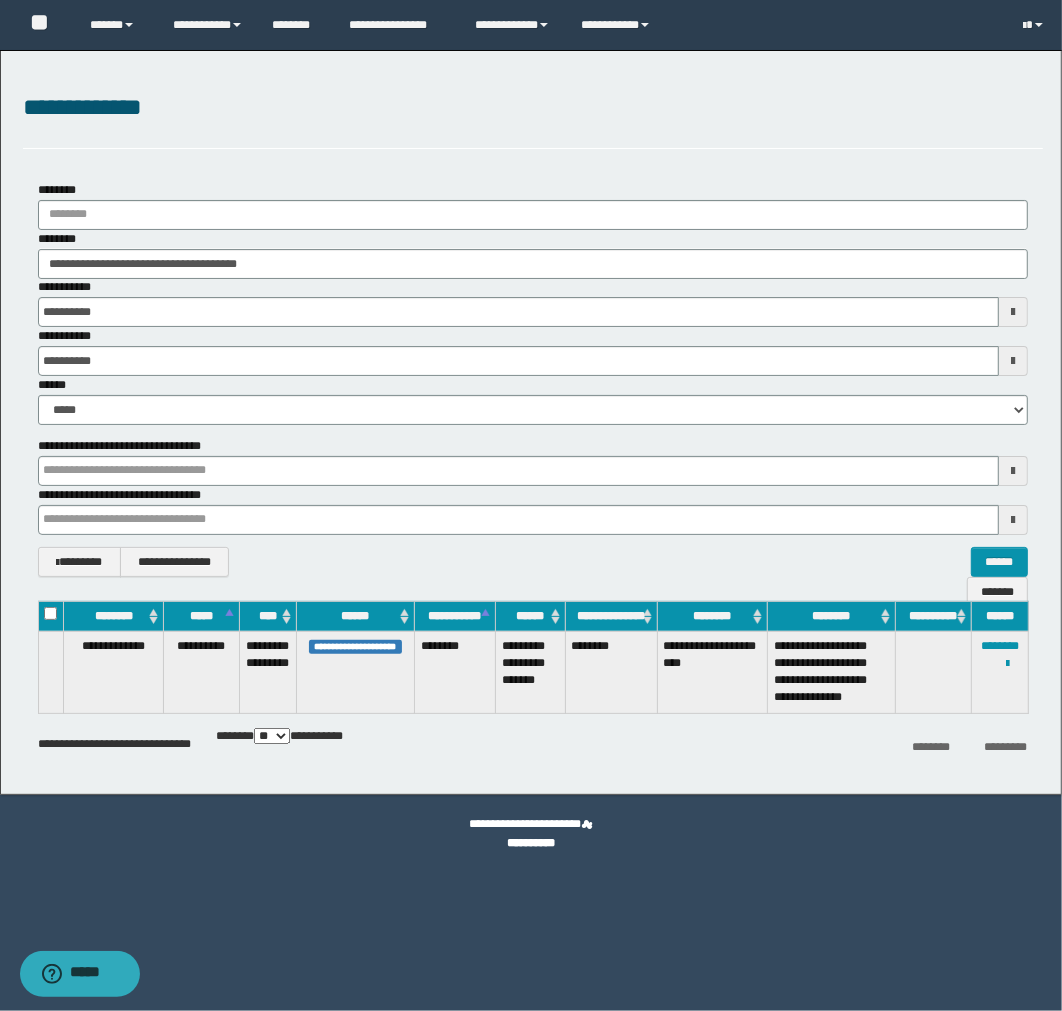 click on "**********" at bounding box center (355, 672) 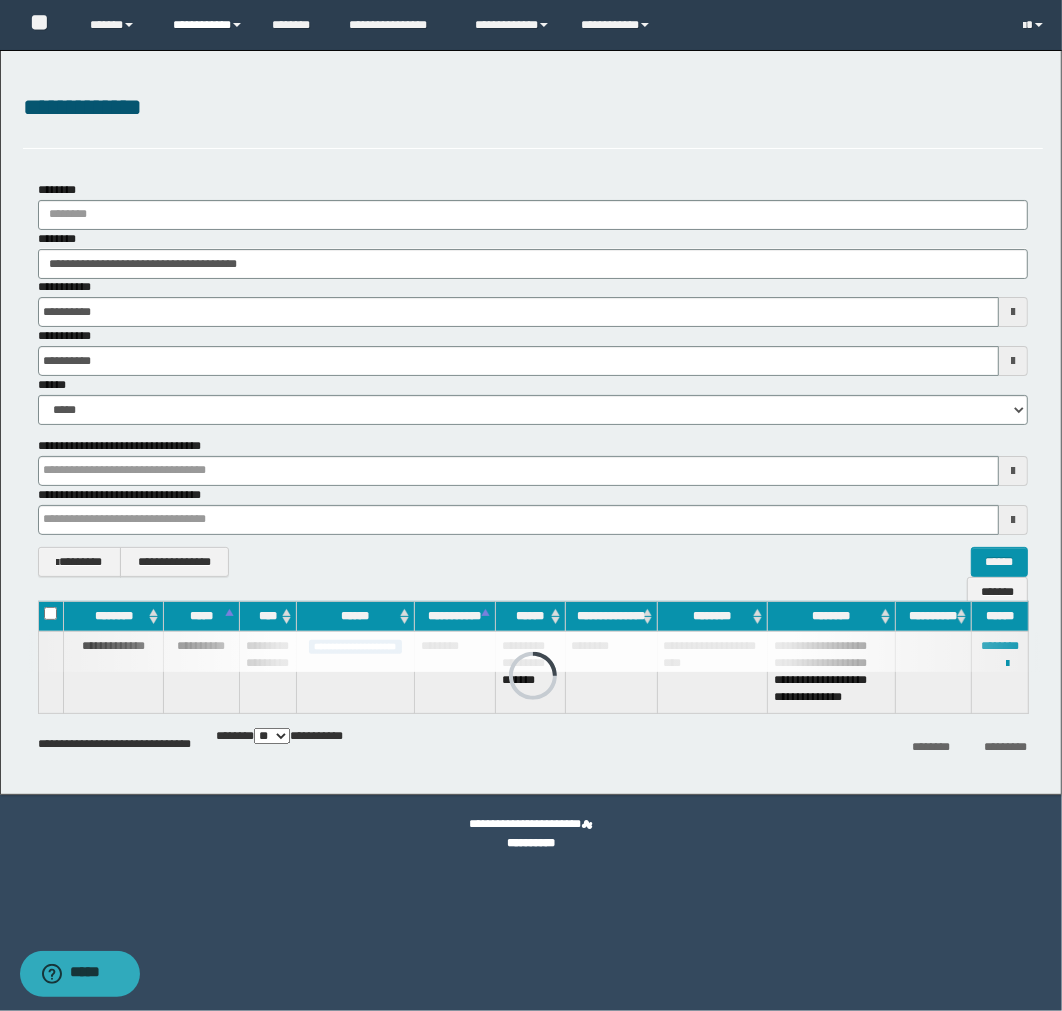click on "**********" at bounding box center (207, 25) 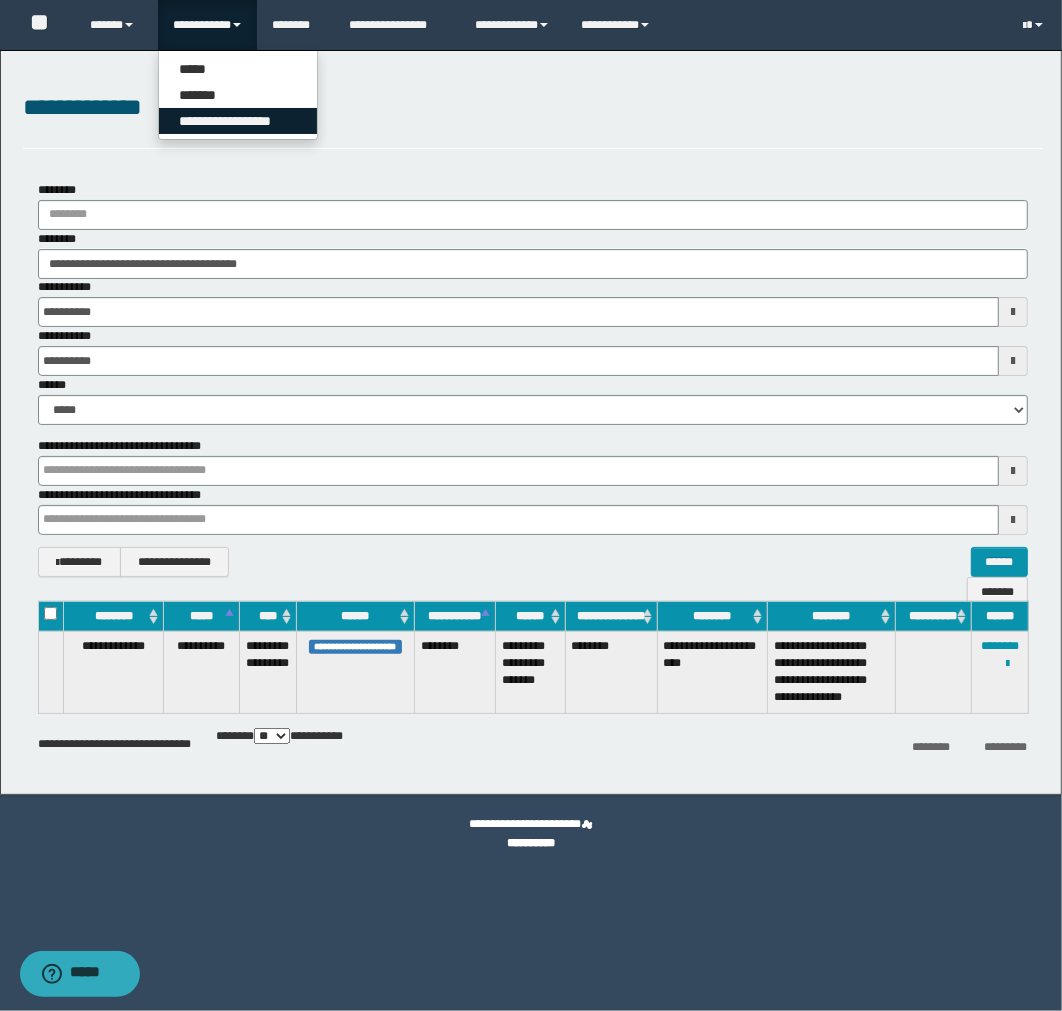 click on "**********" at bounding box center (238, 121) 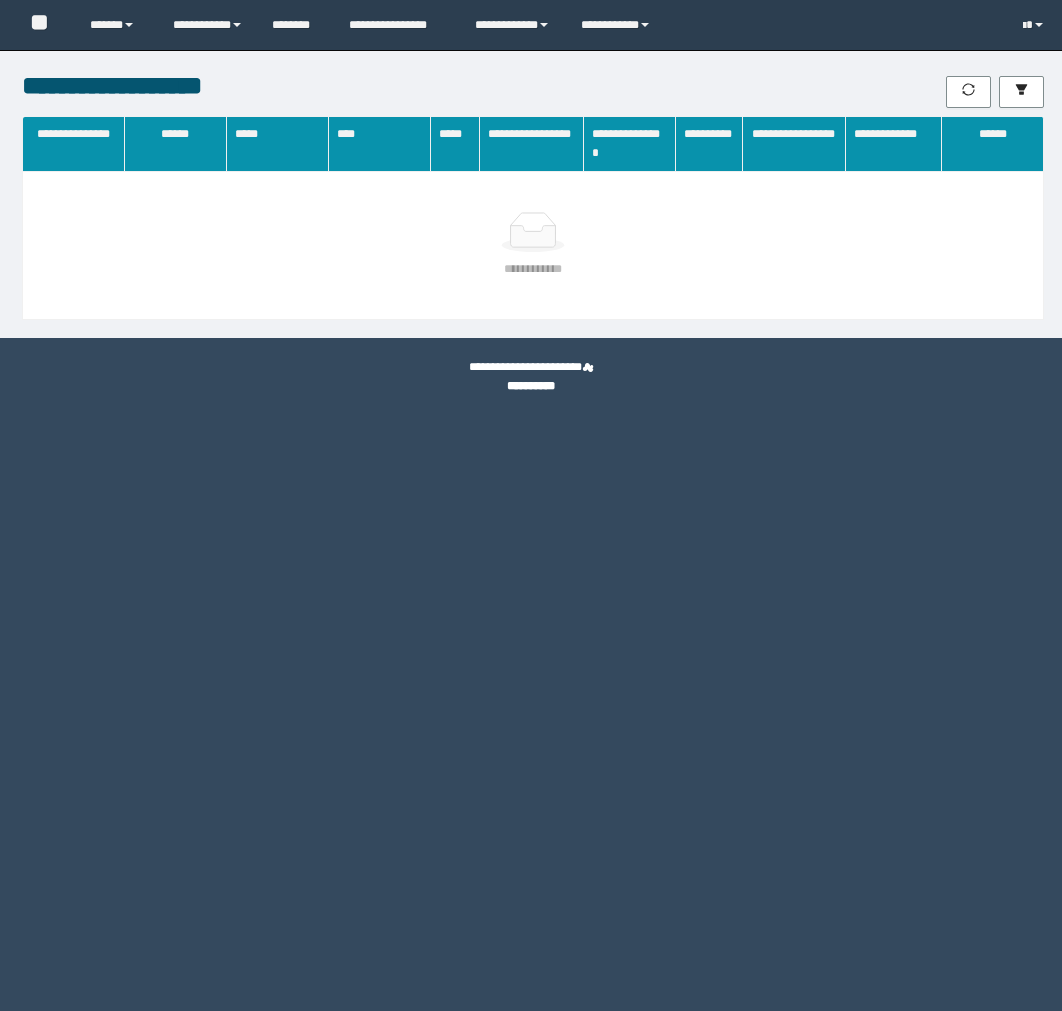 scroll, scrollTop: 0, scrollLeft: 0, axis: both 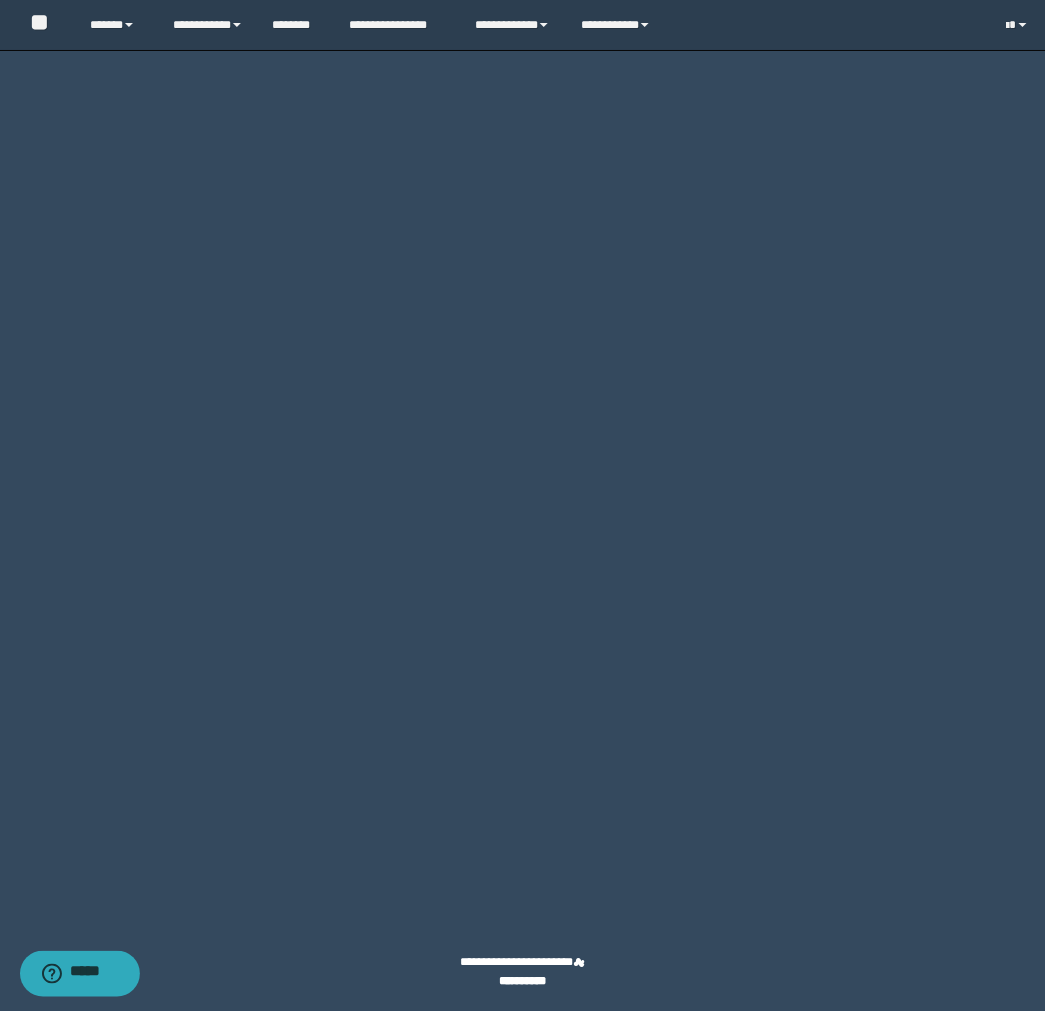 click on "********" at bounding box center (976, -66) 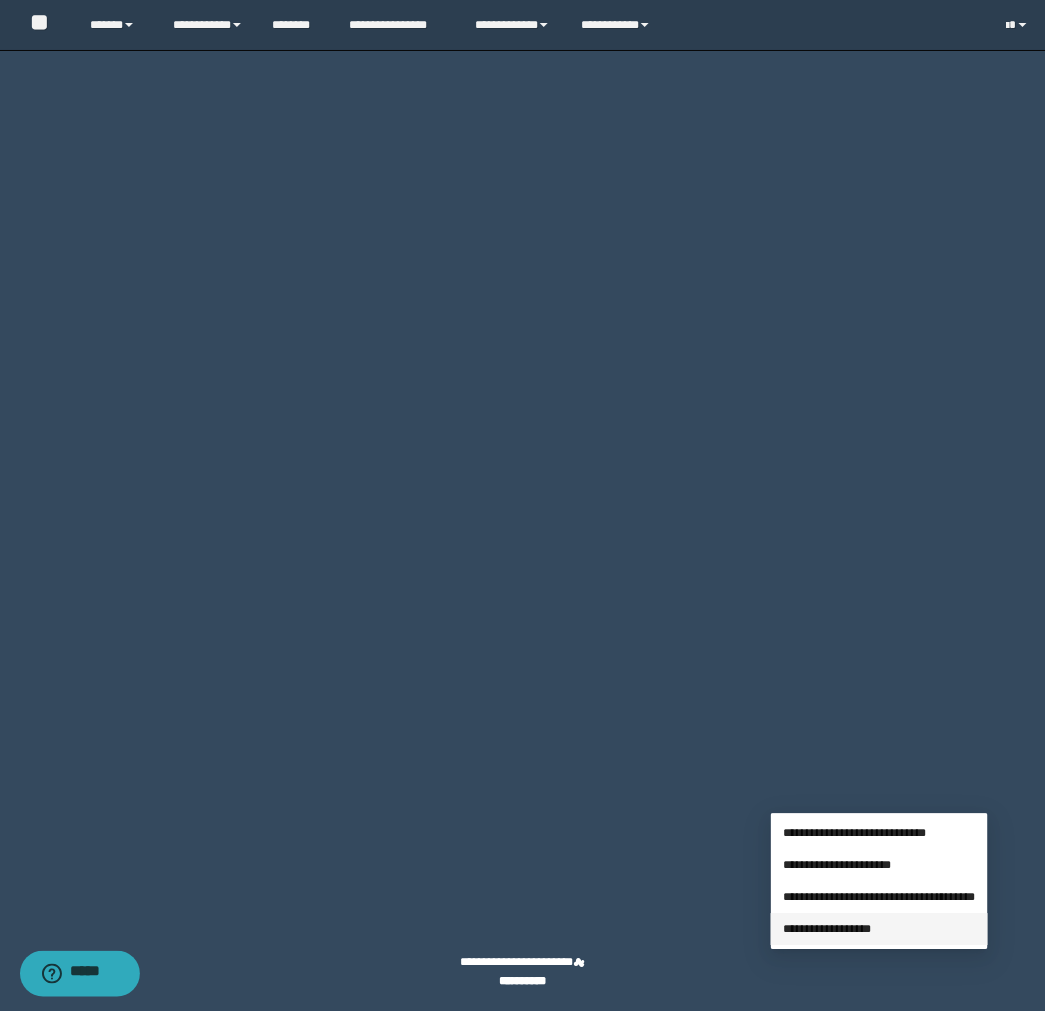 click on "**********" at bounding box center [827, 930] 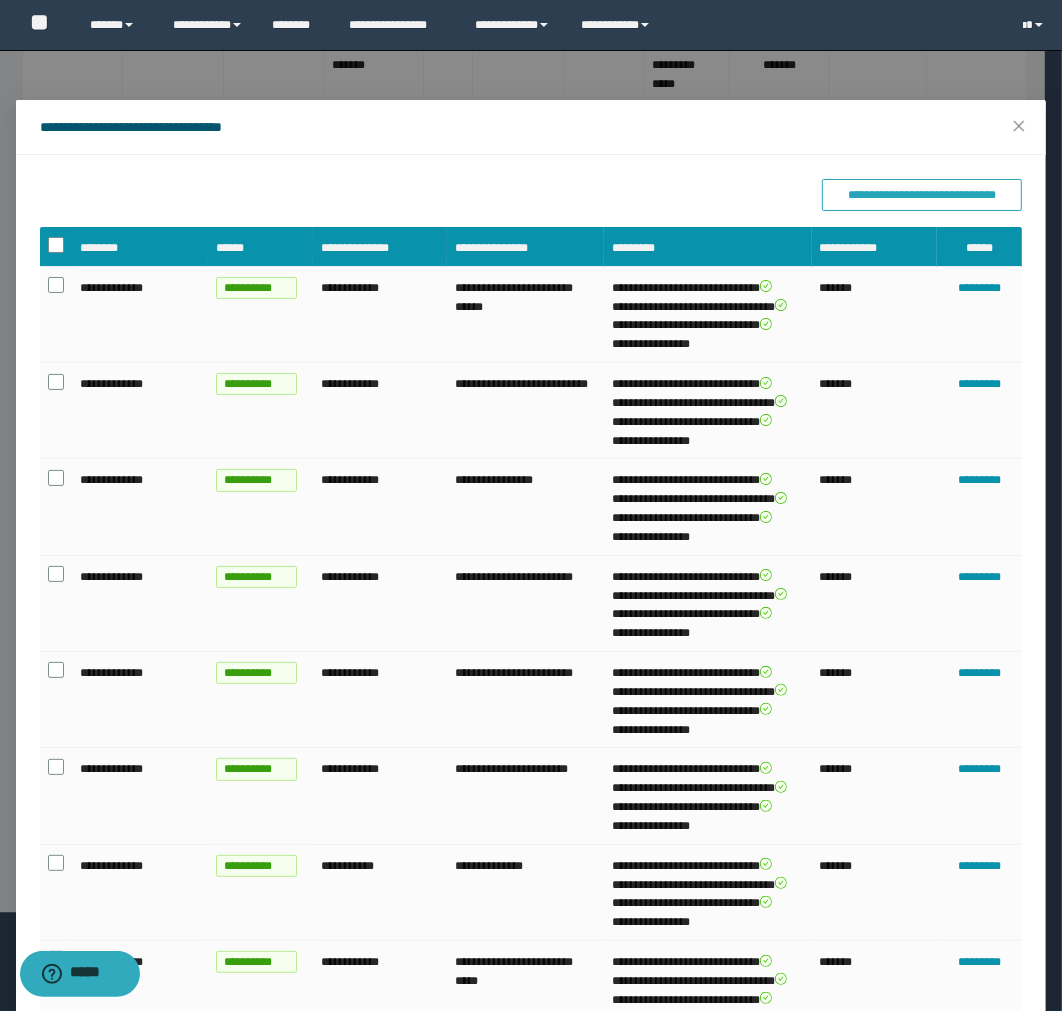 click on "**********" at bounding box center (922, 195) 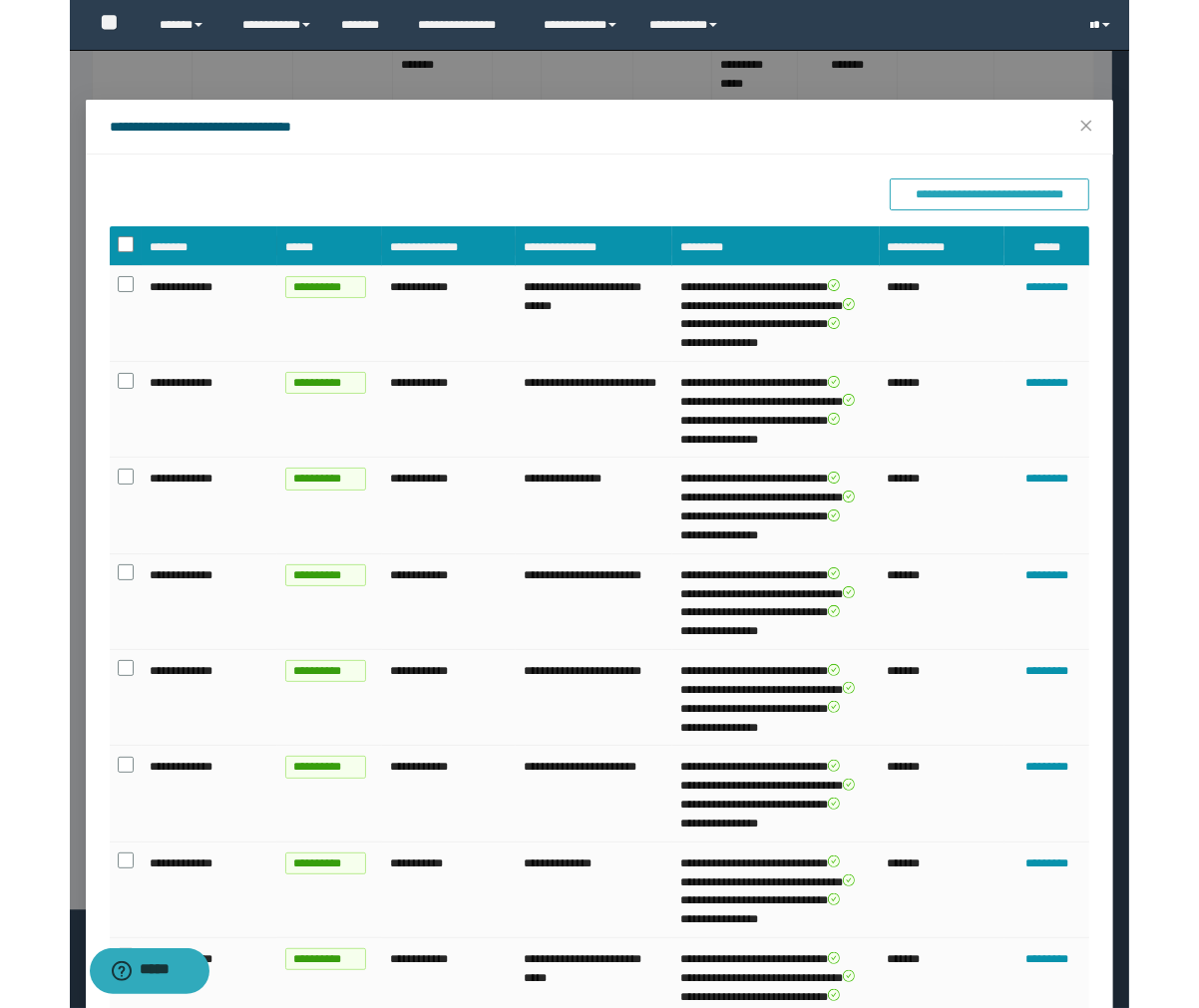 scroll, scrollTop: 1826, scrollLeft: 0, axis: vertical 